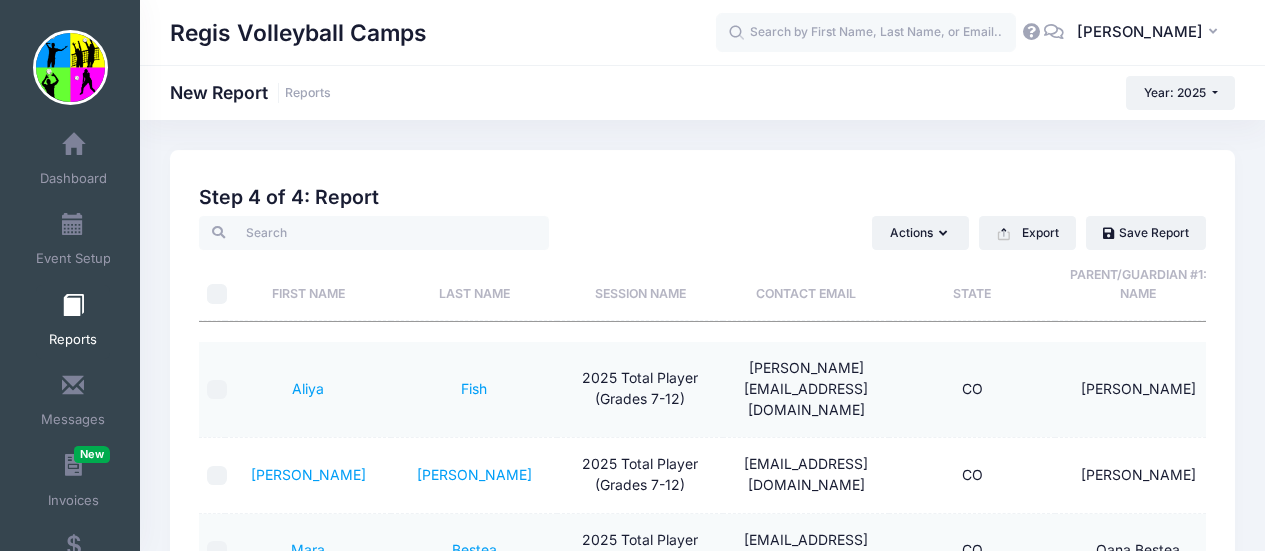 scroll, scrollTop: 0, scrollLeft: 0, axis: both 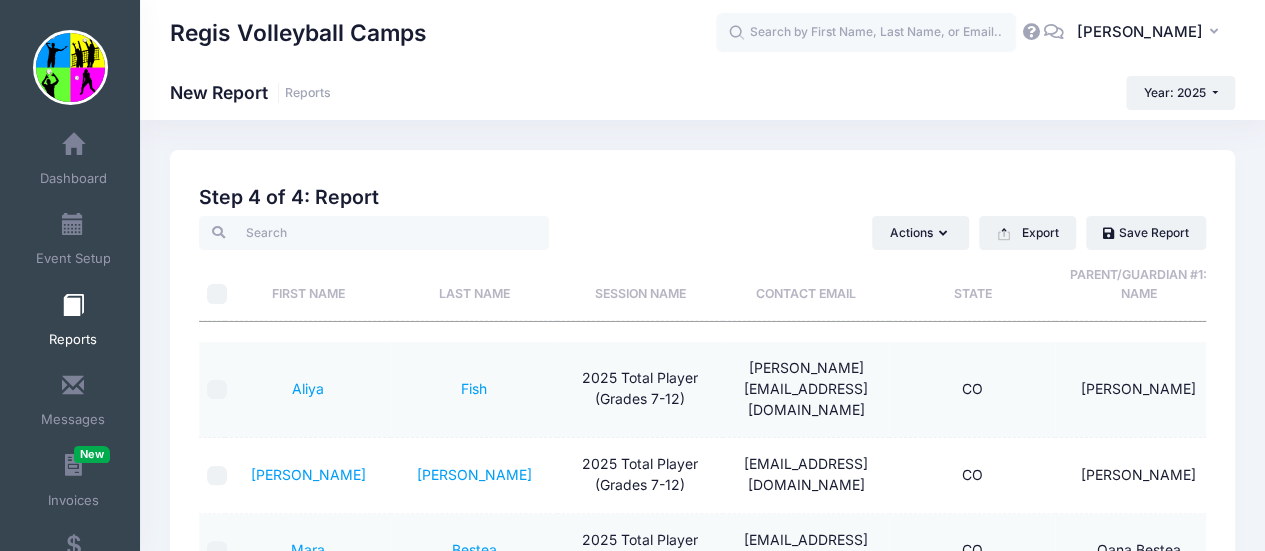 click on "Reports" at bounding box center (73, 340) 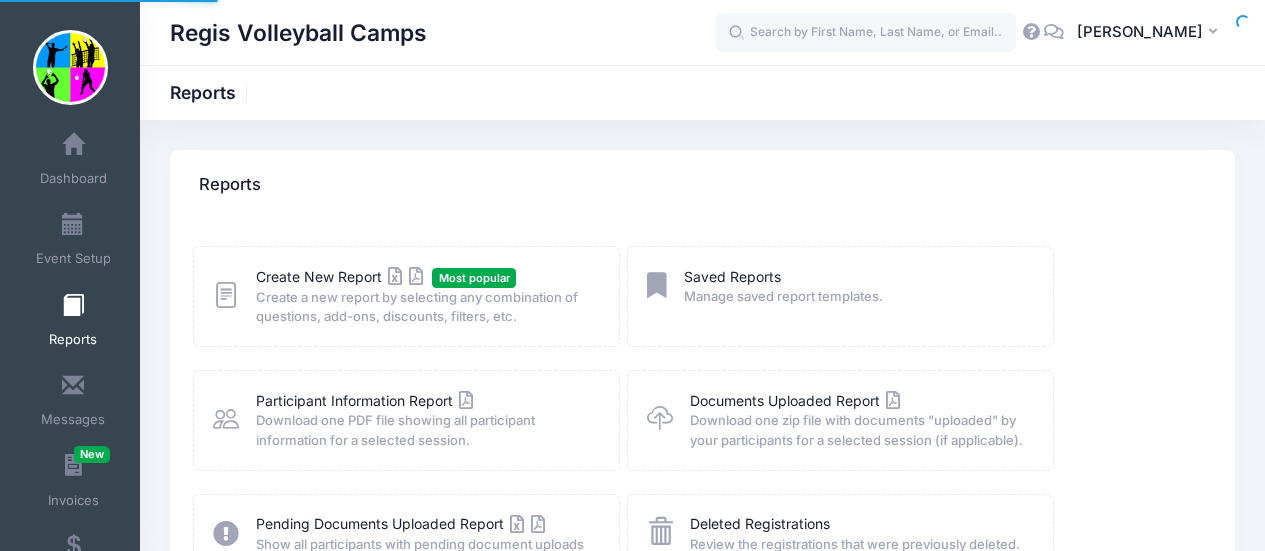 scroll, scrollTop: 0, scrollLeft: 0, axis: both 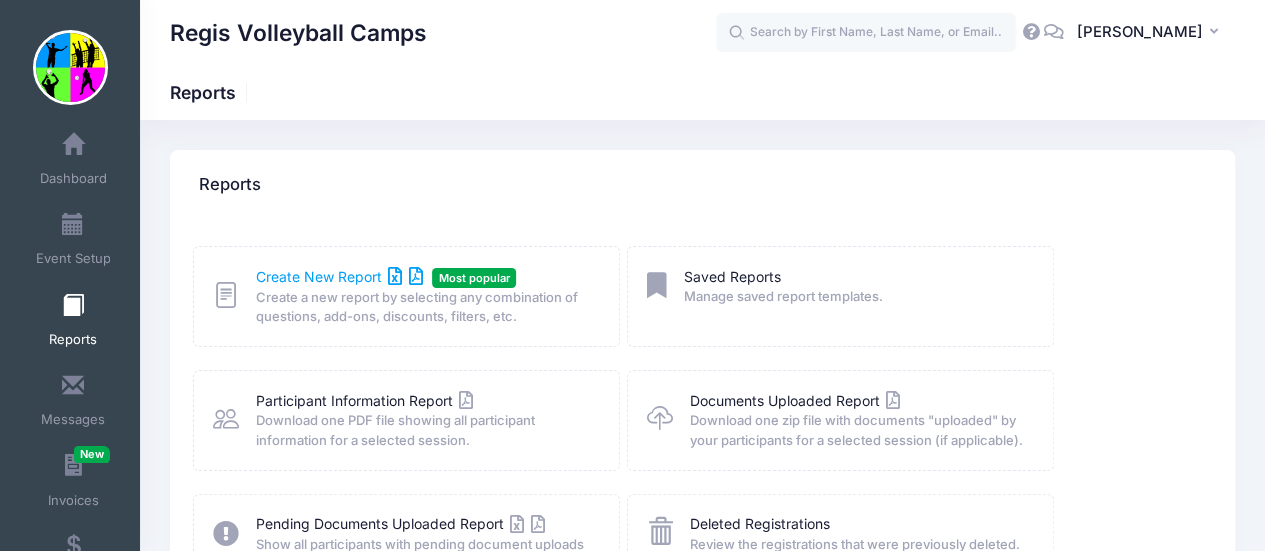 click on "Create New Report" at bounding box center (339, 276) 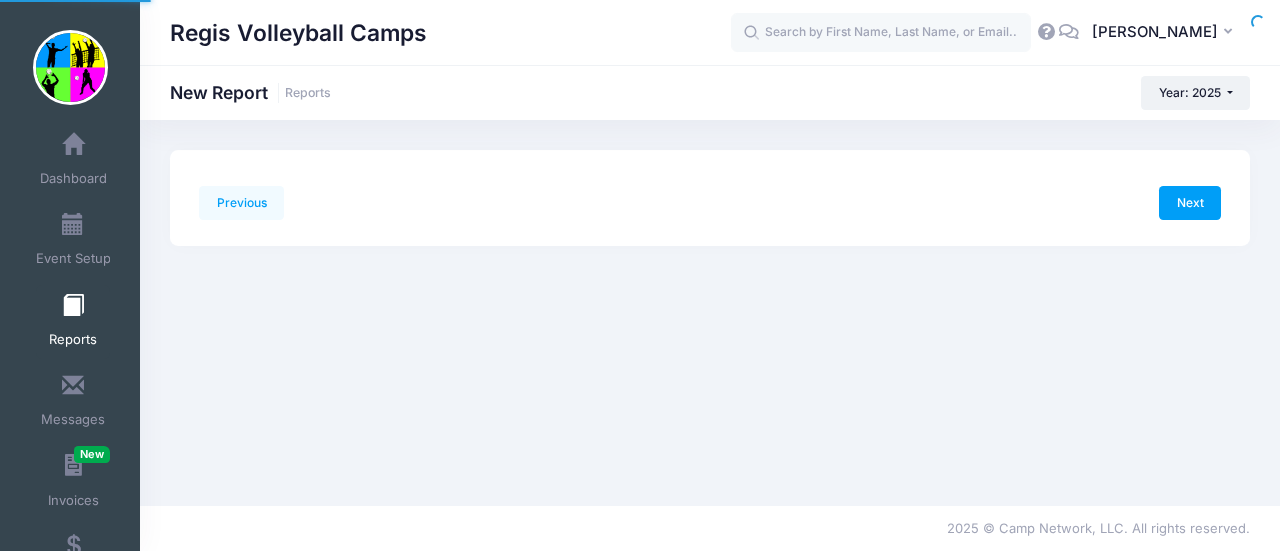 scroll, scrollTop: 0, scrollLeft: 0, axis: both 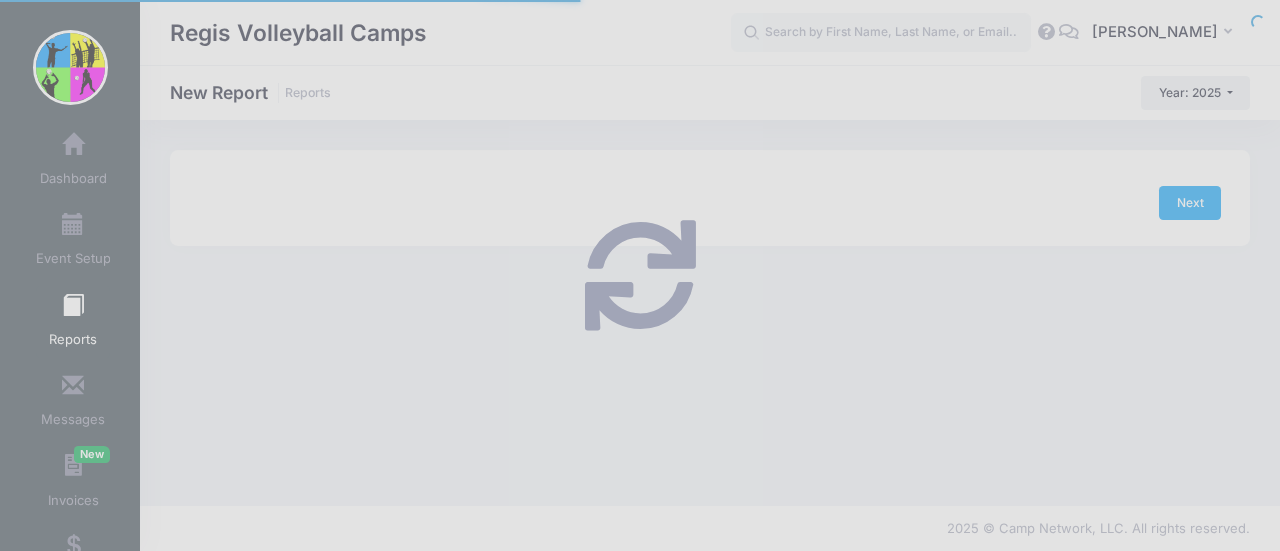 checkbox on "true" 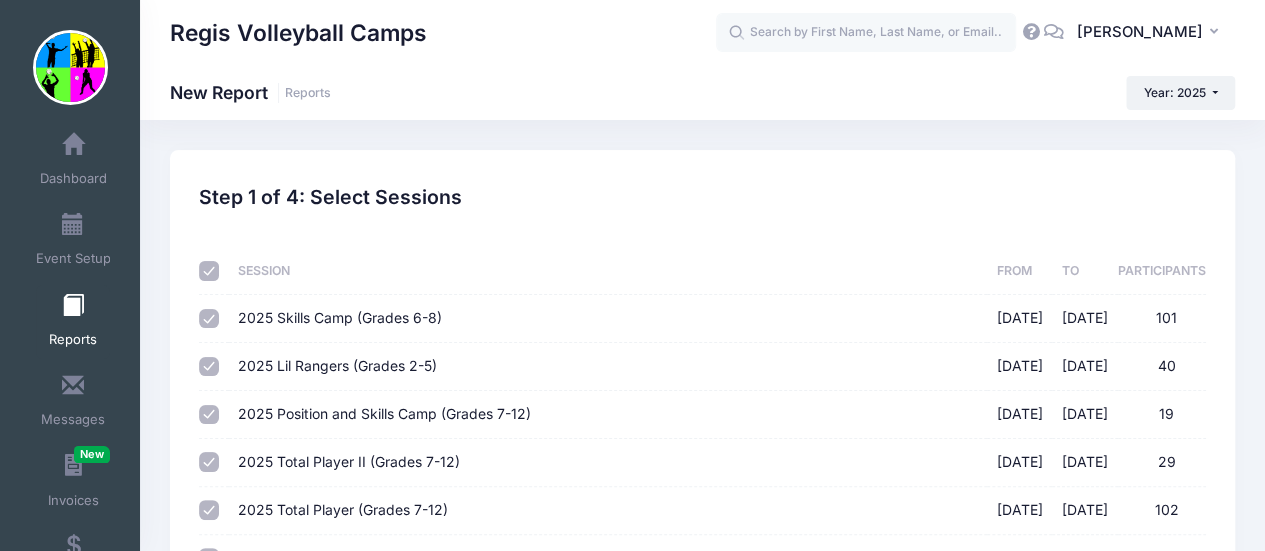 click at bounding box center [209, 271] 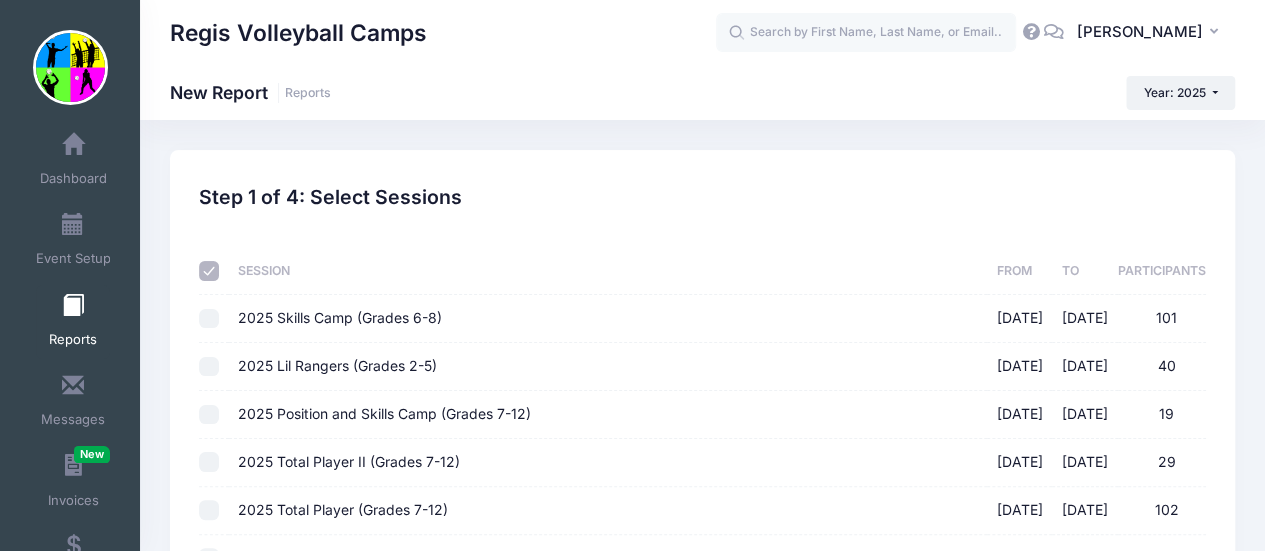 checkbox on "false" 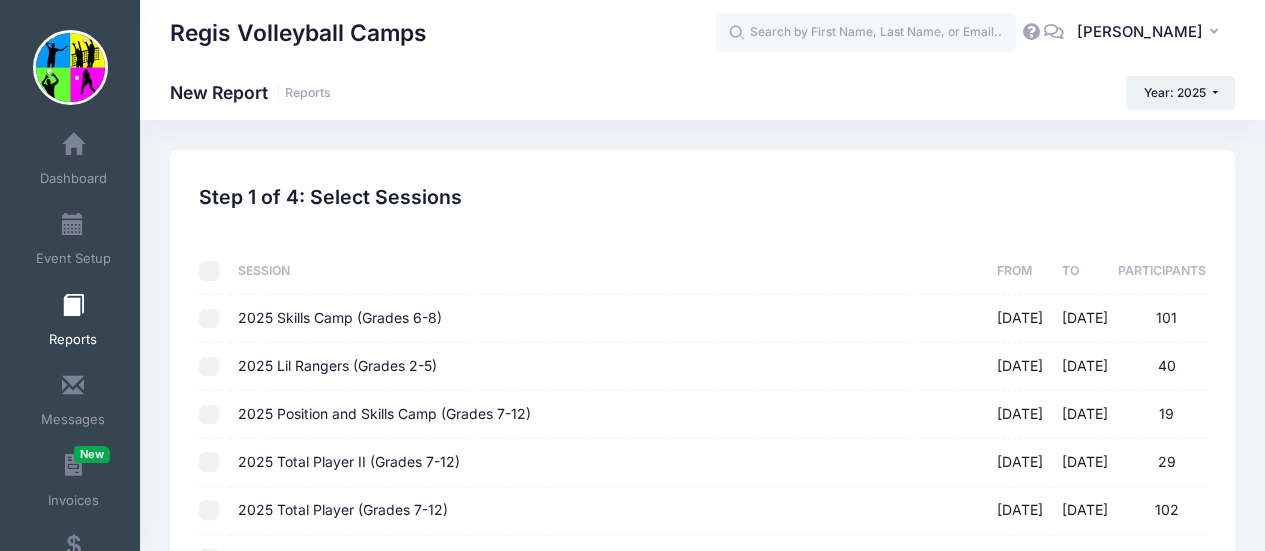 checkbox on "false" 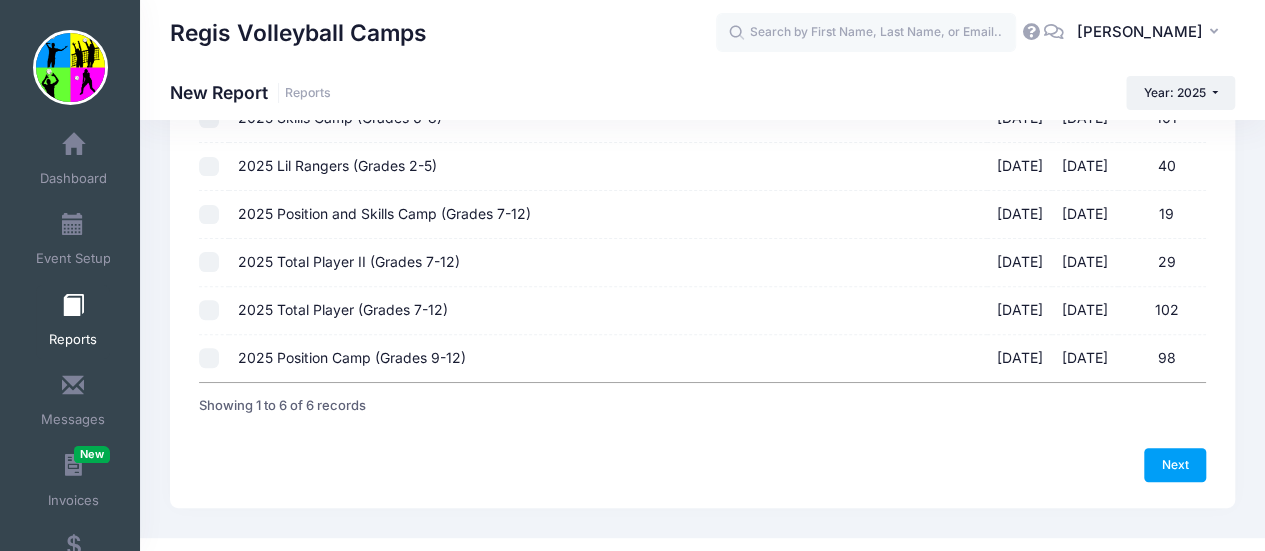 scroll, scrollTop: 230, scrollLeft: 0, axis: vertical 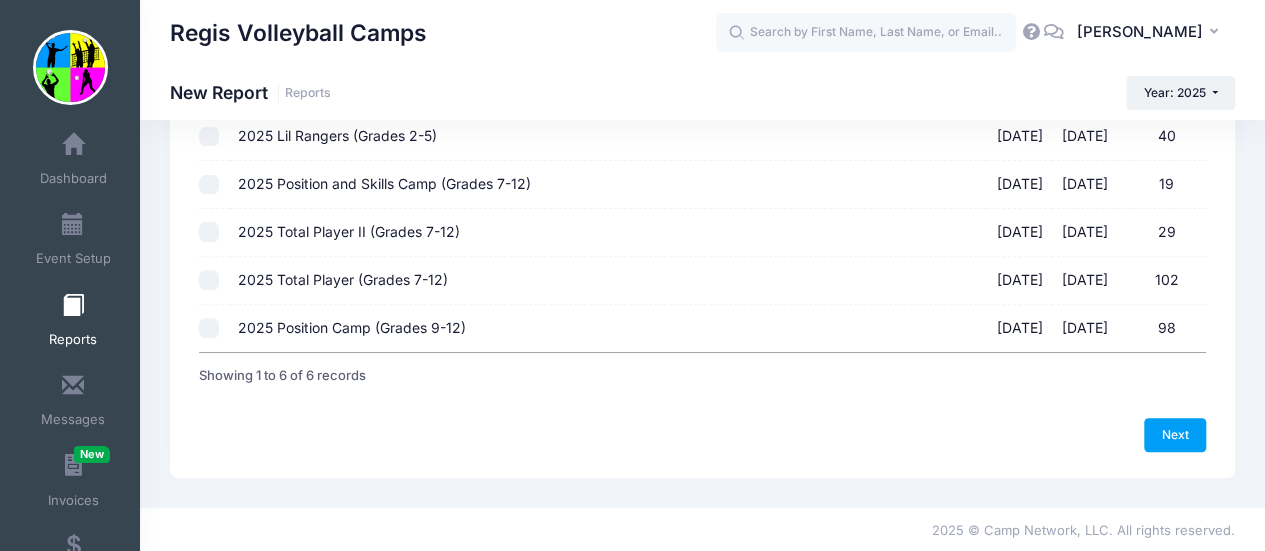 click on "2025 Position Camp (Grades 9-12) [DATE] - [DATE]  98" at bounding box center [209, 328] 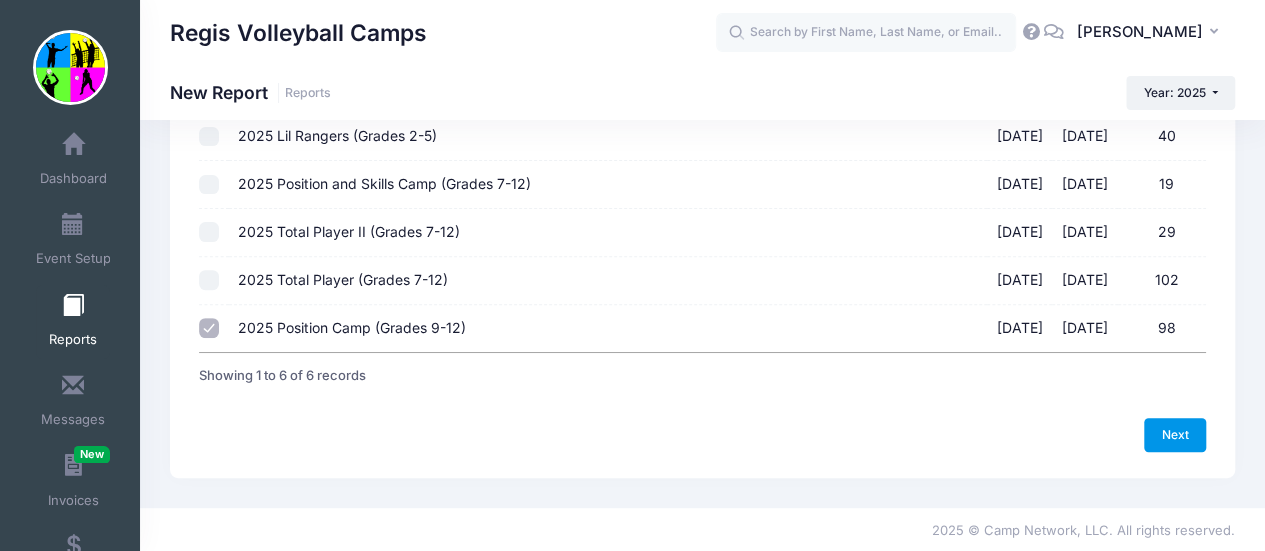 click on "Next" at bounding box center (1175, 435) 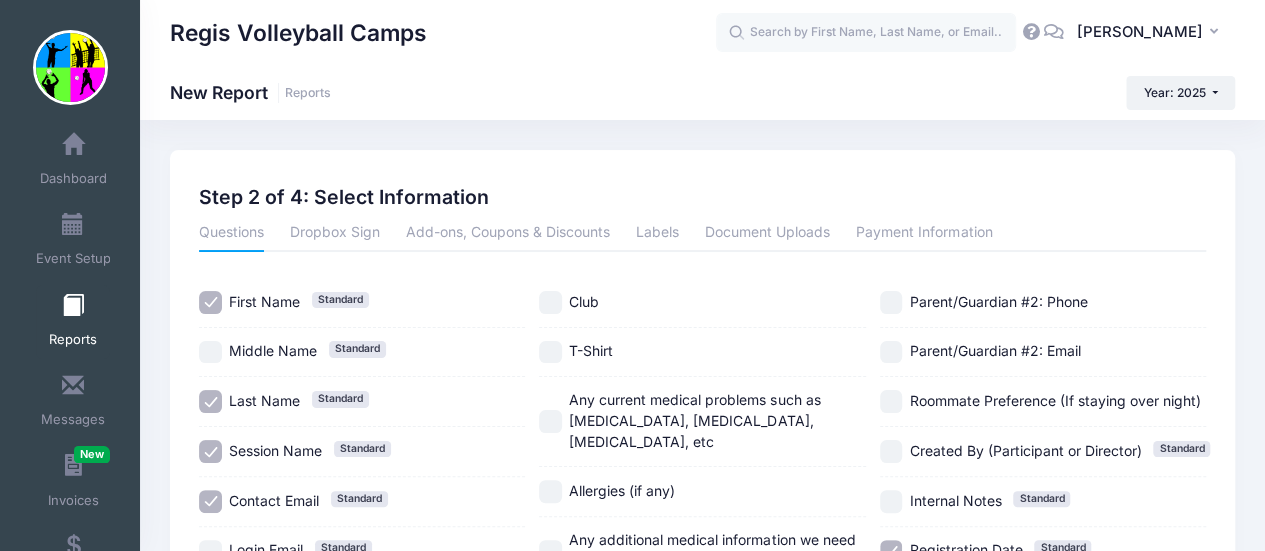 scroll, scrollTop: 200, scrollLeft: 0, axis: vertical 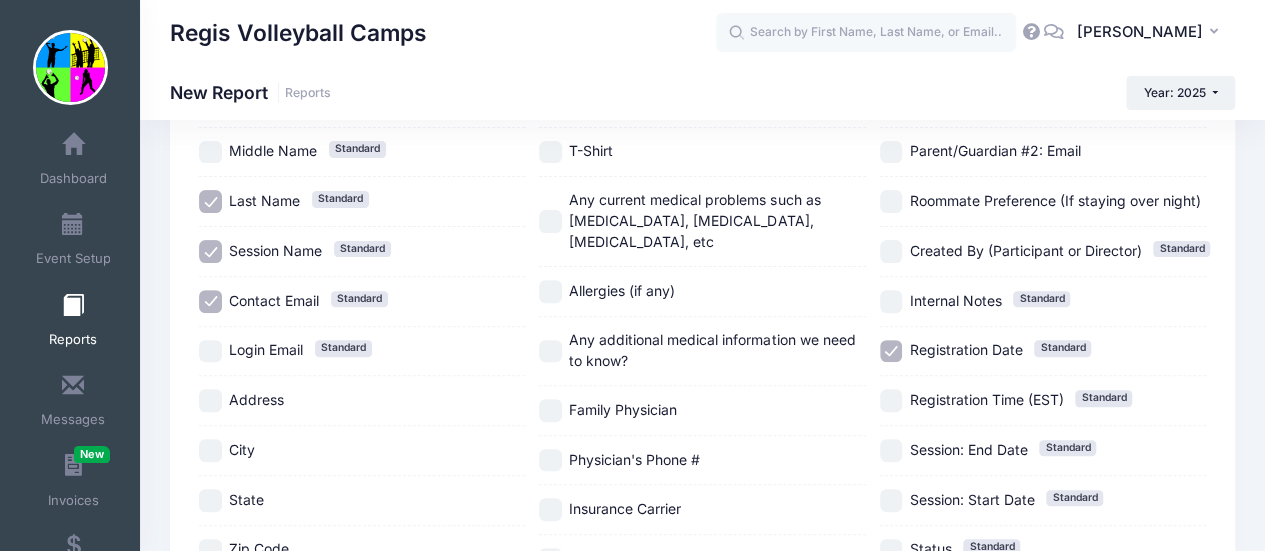 click on "Allergies (if any)" at bounding box center (550, 291) 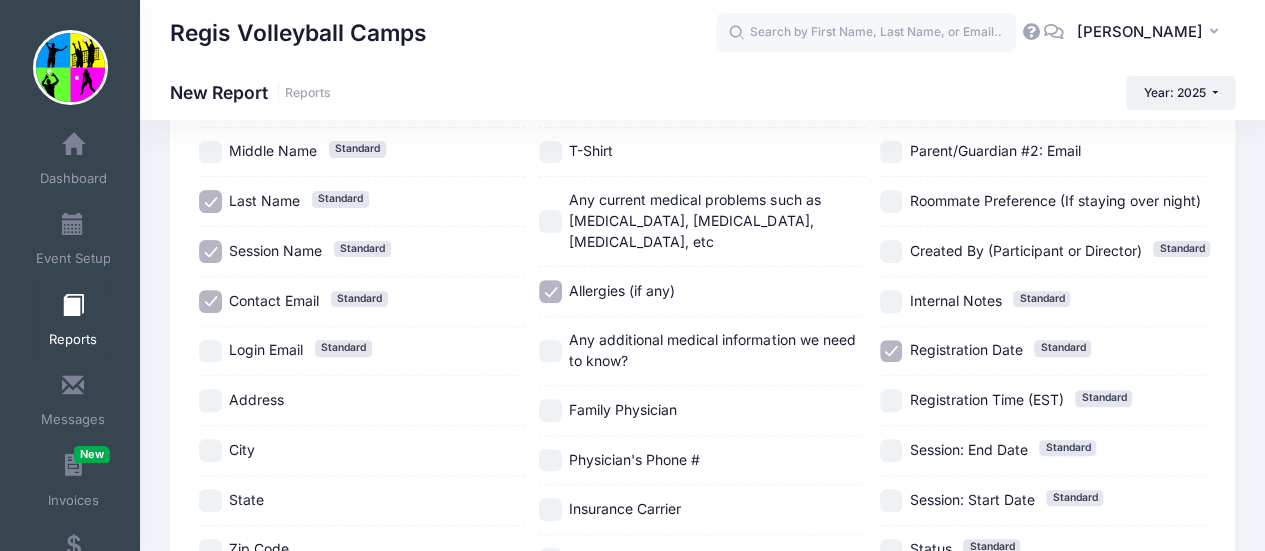 click on "Any current medical problems such as [MEDICAL_DATA], [MEDICAL_DATA], [MEDICAL_DATA], etc" at bounding box center [550, 221] 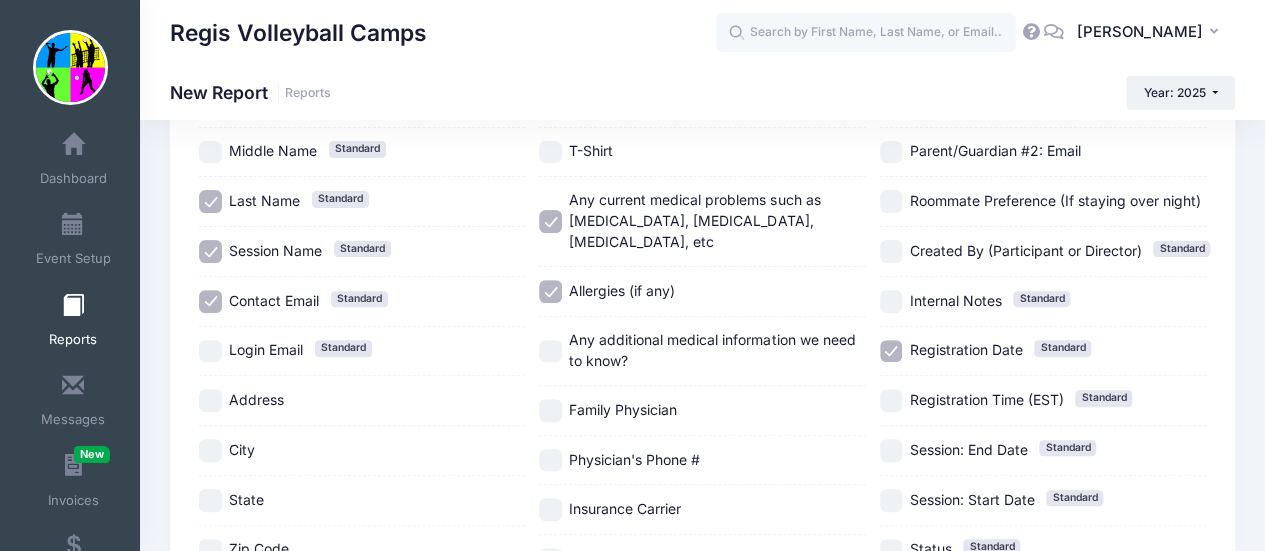 click on "Any additional medical information we need to know?" at bounding box center (550, 351) 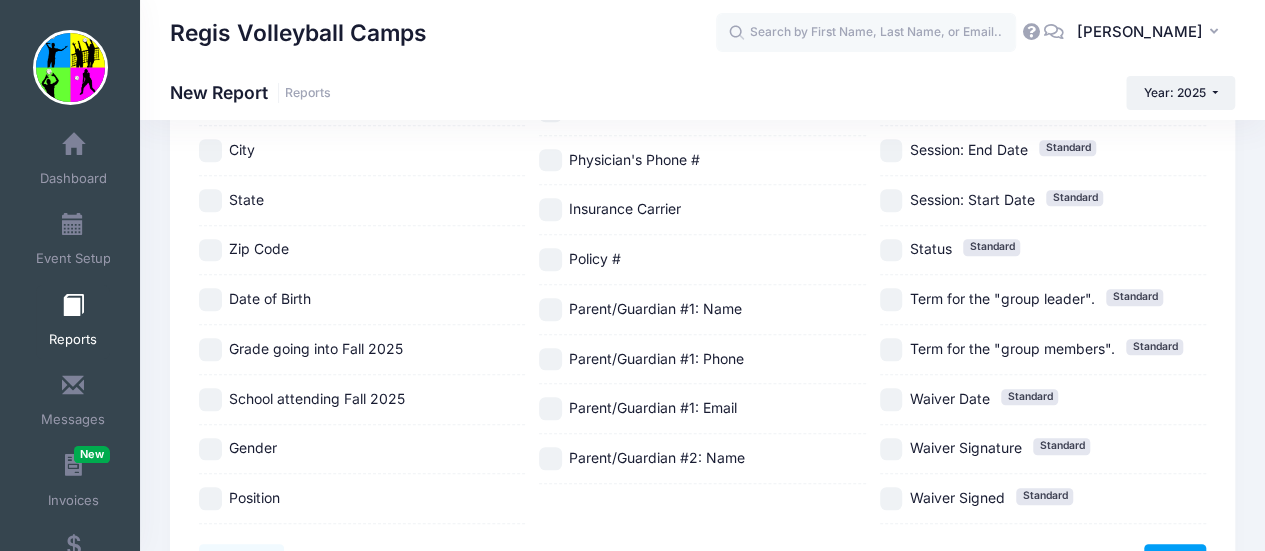 scroll, scrollTop: 623, scrollLeft: 0, axis: vertical 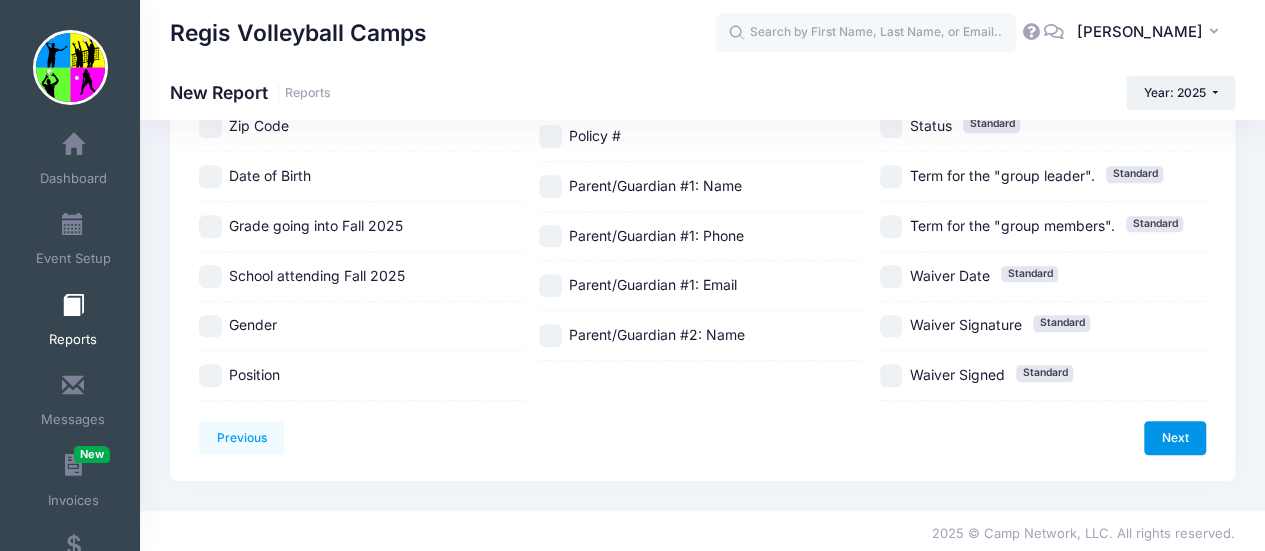 click on "Next" at bounding box center (1175, 438) 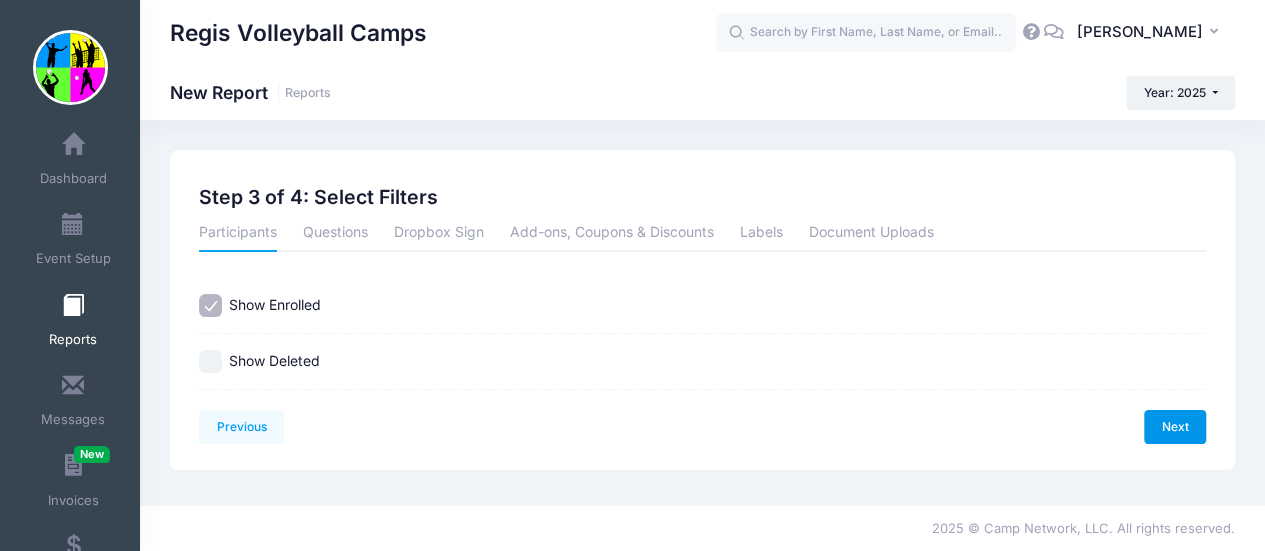 scroll, scrollTop: 0, scrollLeft: 0, axis: both 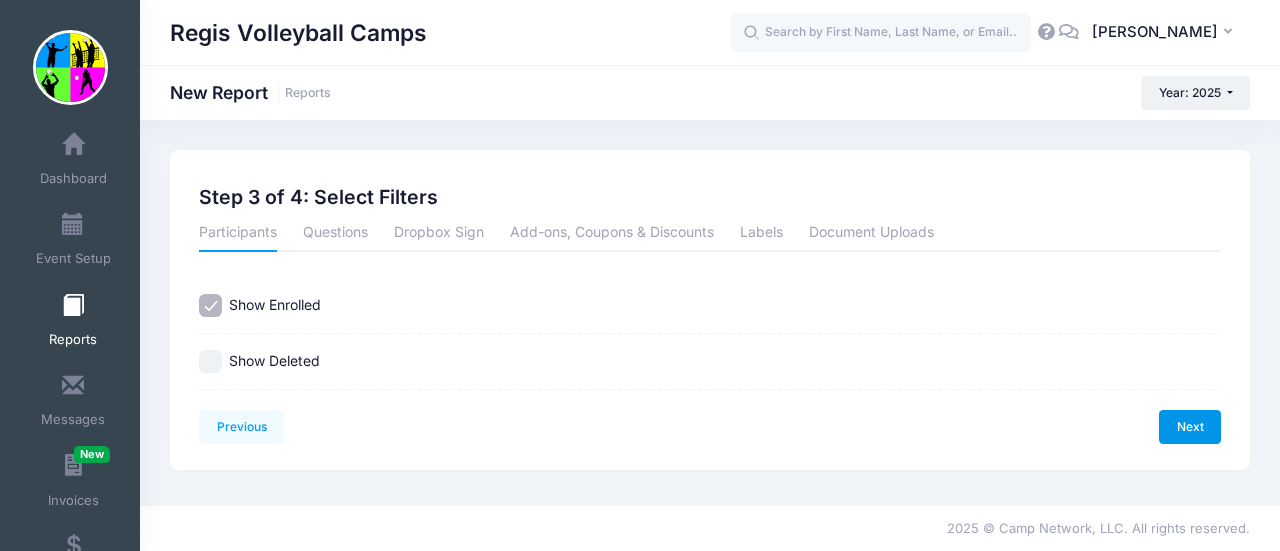 click on "Next" at bounding box center [1190, 427] 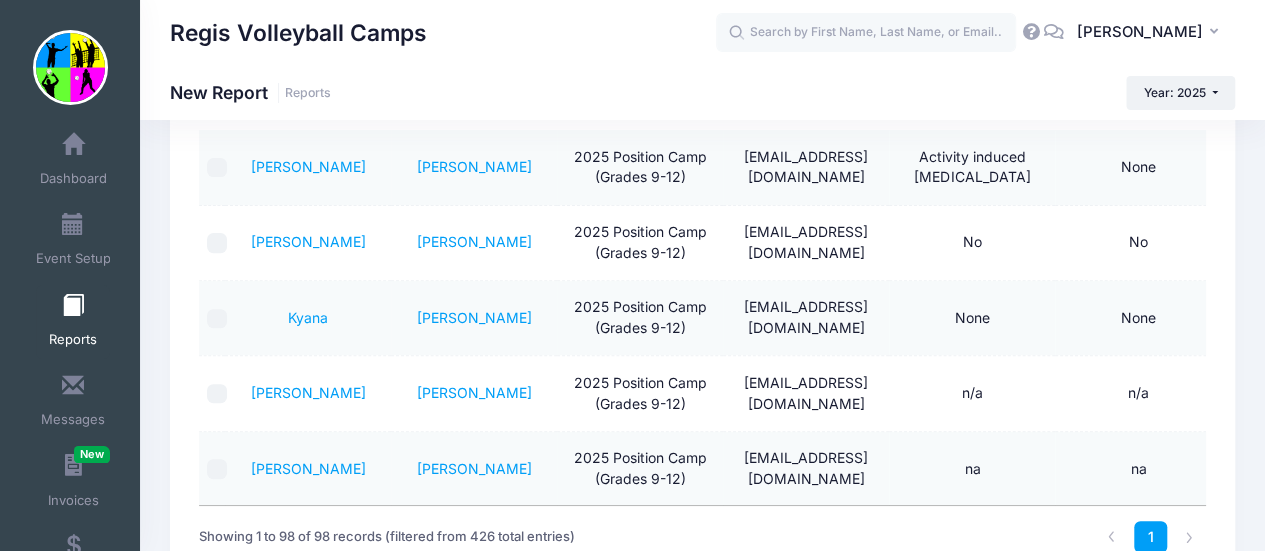 scroll, scrollTop: 0, scrollLeft: 0, axis: both 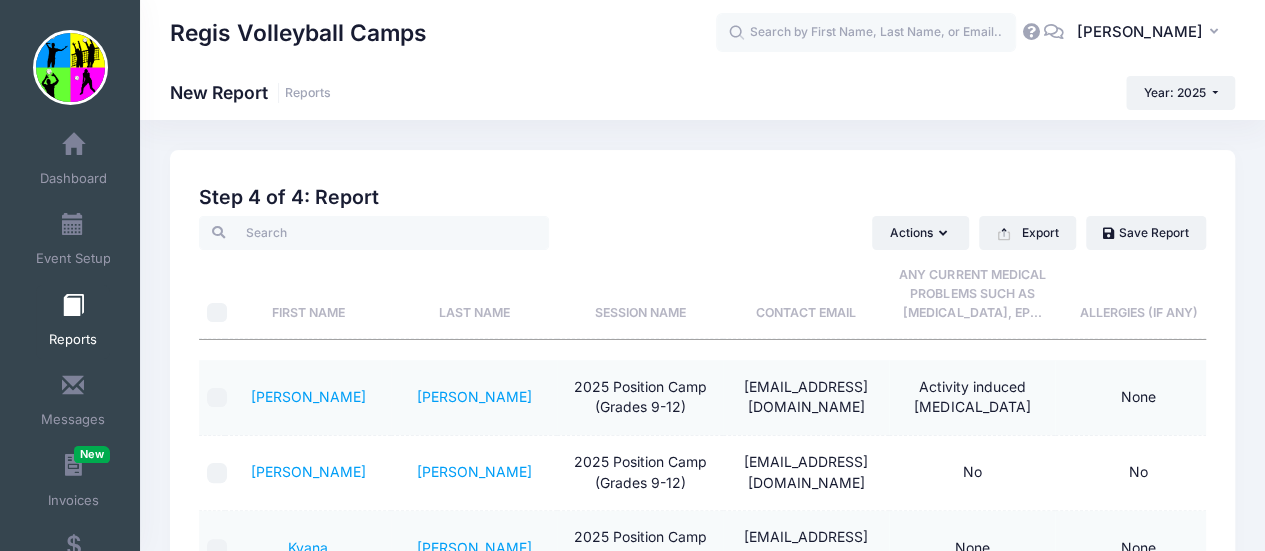click on "Last Name" at bounding box center [474, 294] 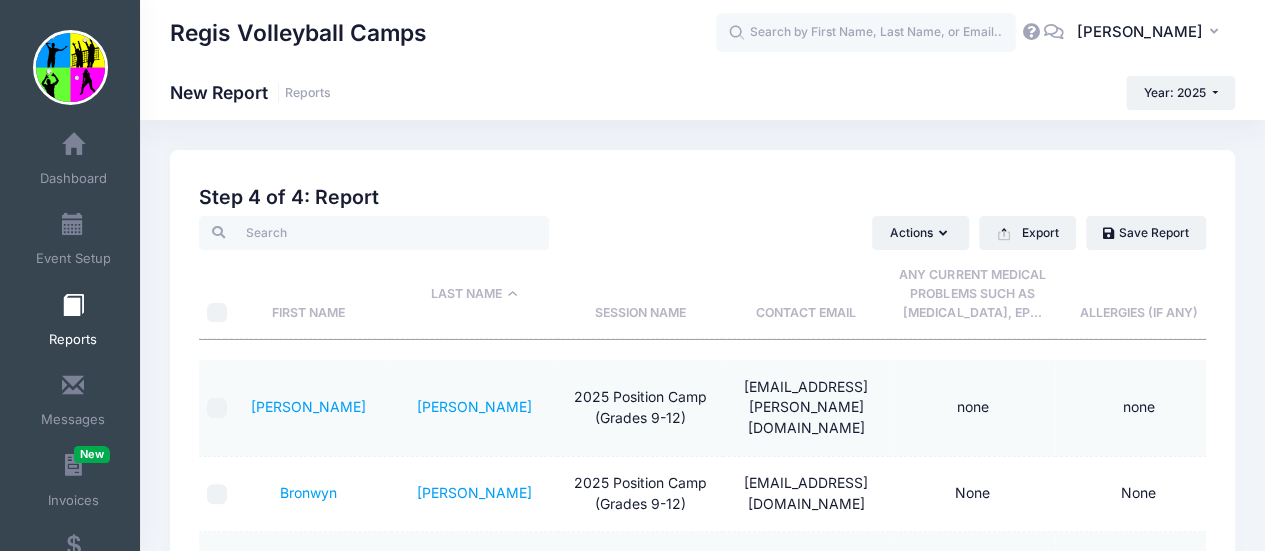 scroll, scrollTop: 100, scrollLeft: 0, axis: vertical 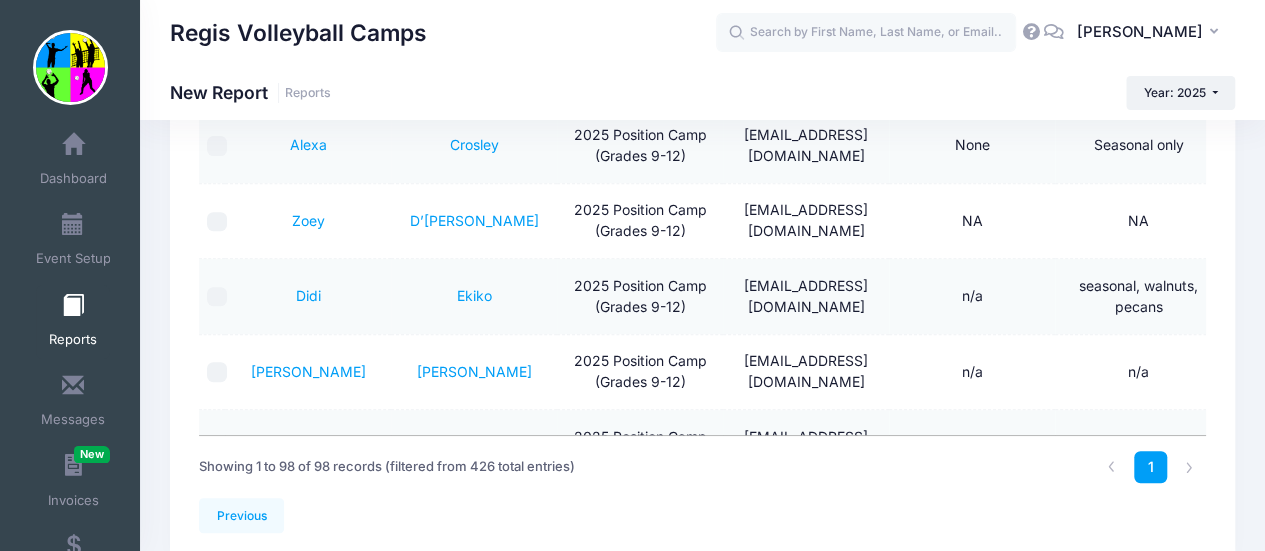click on "Previous
Next
Step  4  of 4:  Create Report
1  Select Sessions
2 Select Information
3  Select Filters
4 Create Report
Created By Participant
Added by Director
Step 1 of 4: Select Sessions
Sessions
Session" at bounding box center [702, 204] 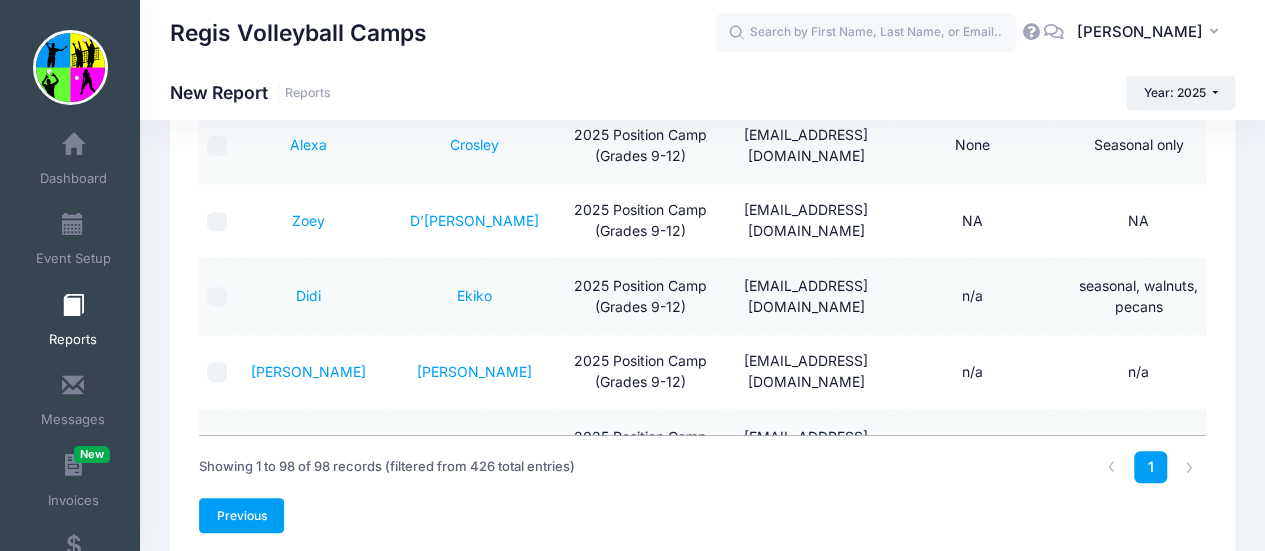 click on "Previous" at bounding box center [241, 515] 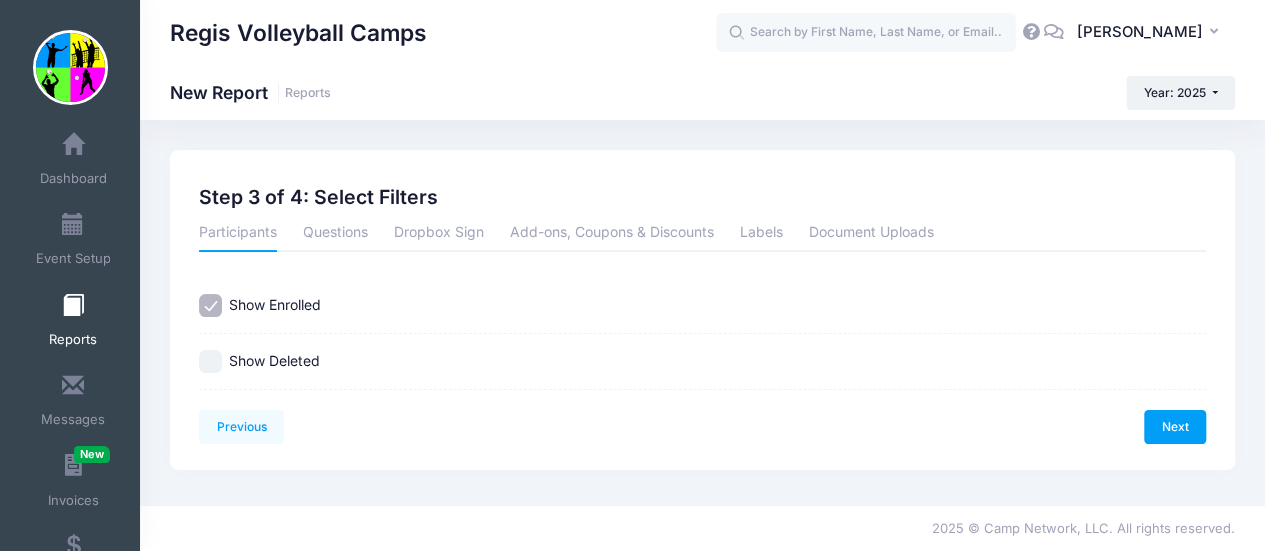 scroll, scrollTop: 0, scrollLeft: 0, axis: both 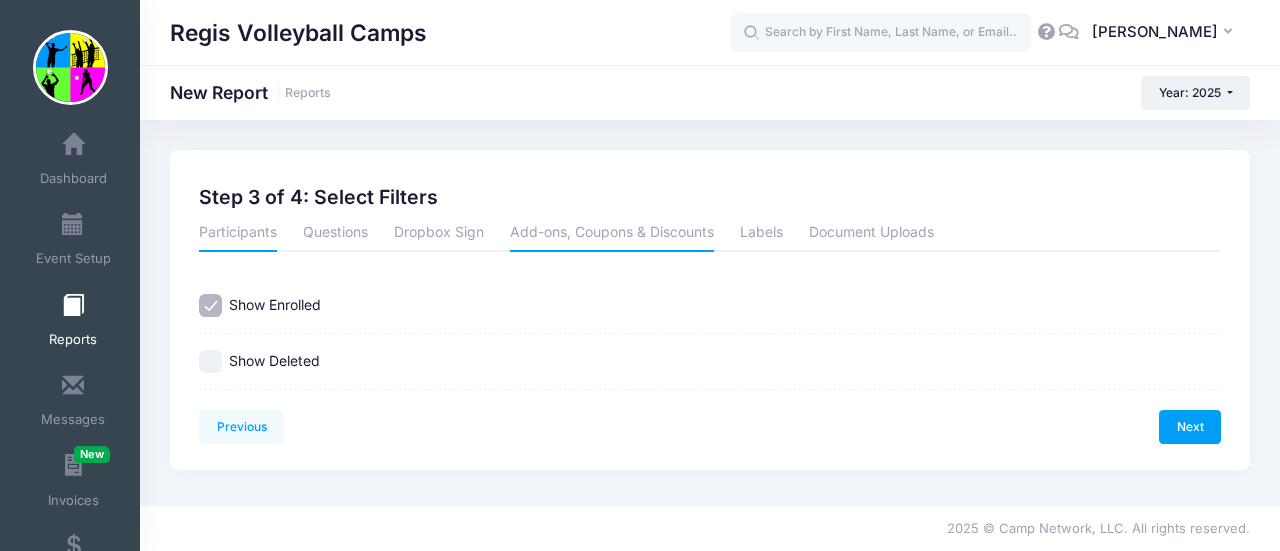 click on "Add-ons, Coupons & Discounts" at bounding box center [612, 234] 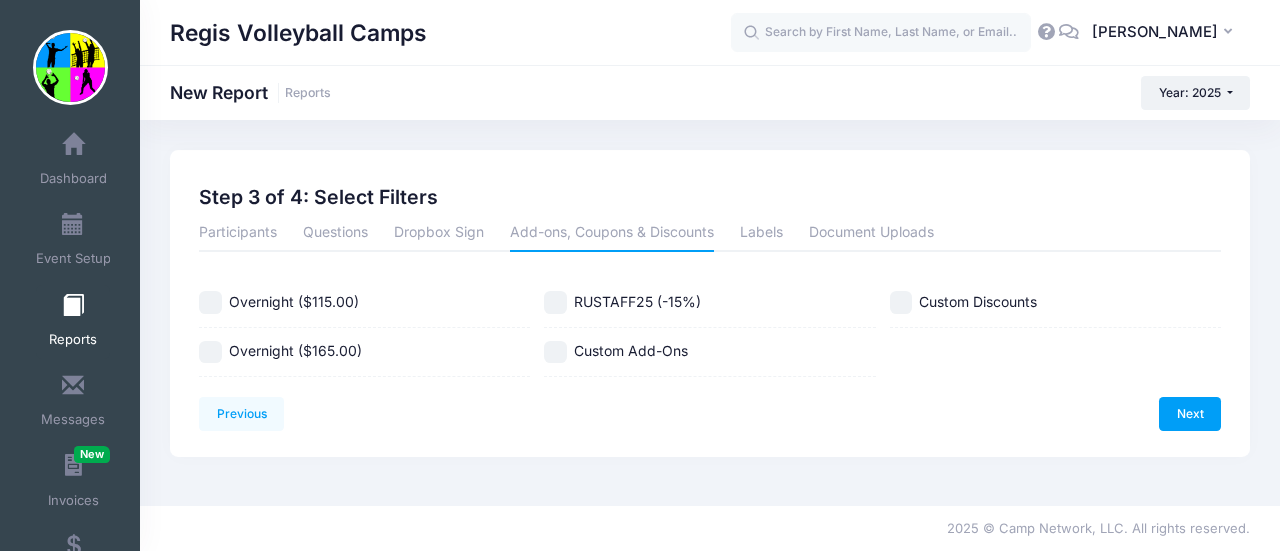drag, startPoint x: 216, startPoint y: 297, endPoint x: 211, endPoint y: 323, distance: 26.476404 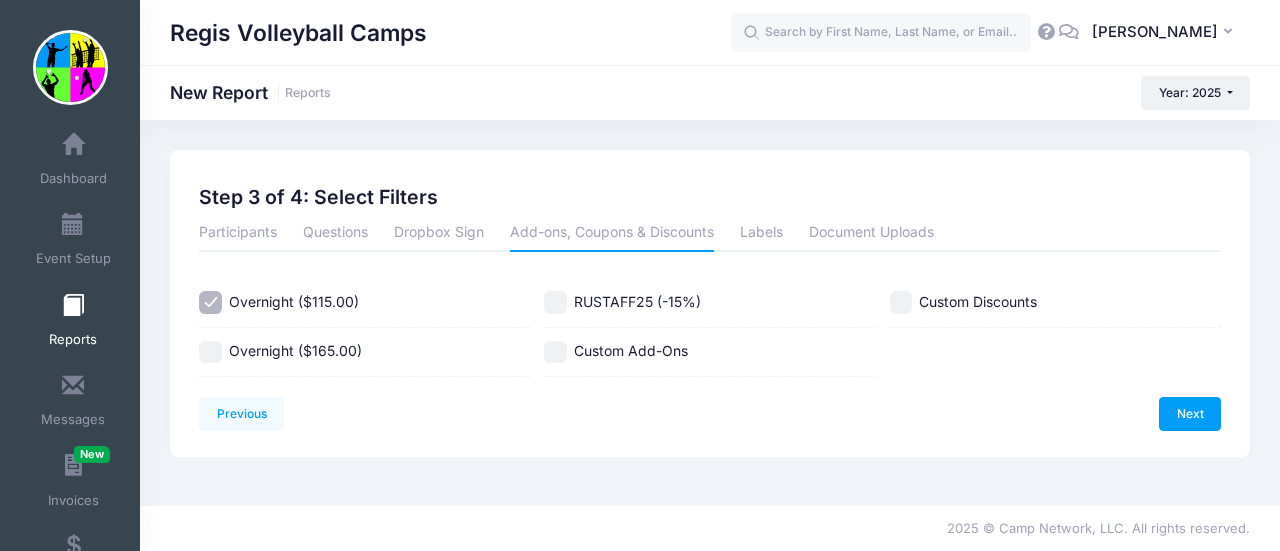 drag, startPoint x: 210, startPoint y: 345, endPoint x: 474, endPoint y: 373, distance: 265.48068 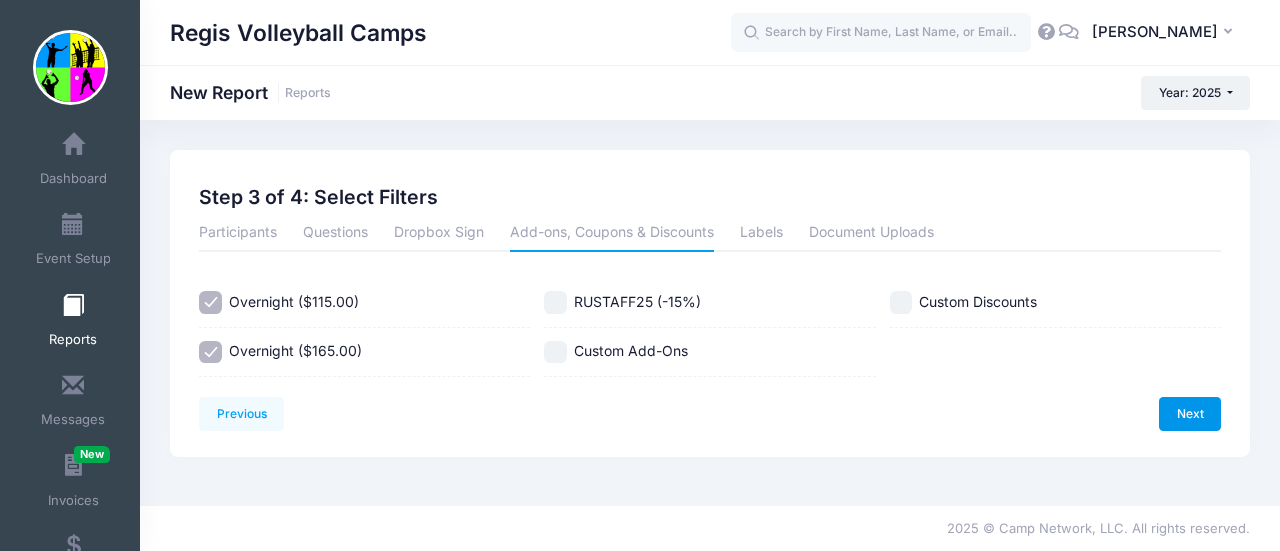 click on "Next" at bounding box center (1190, 414) 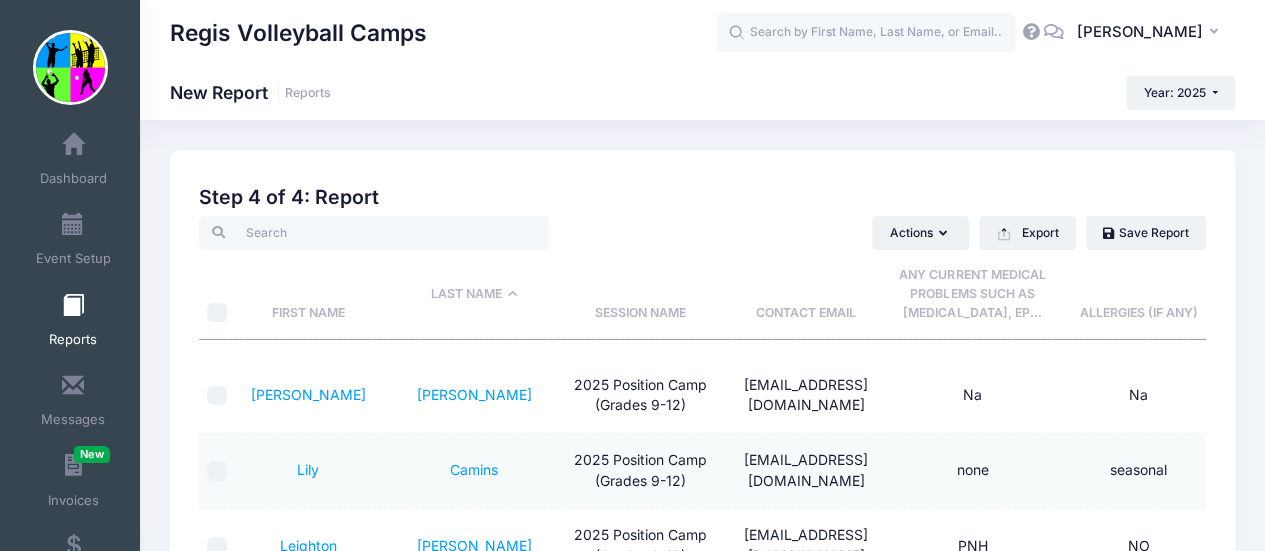 scroll, scrollTop: 500, scrollLeft: 0, axis: vertical 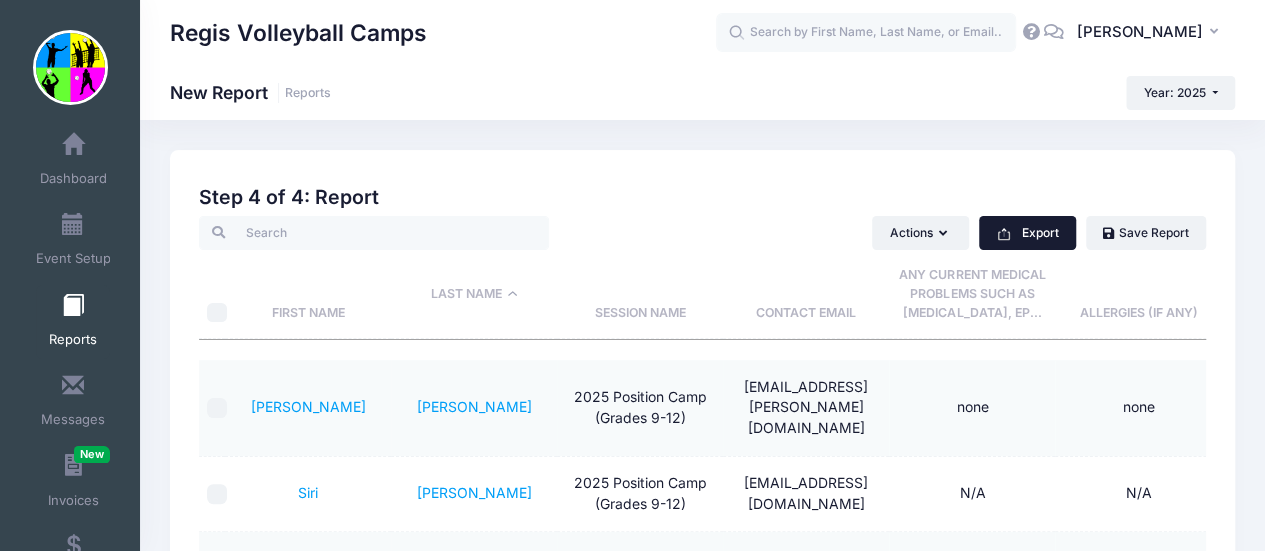 click 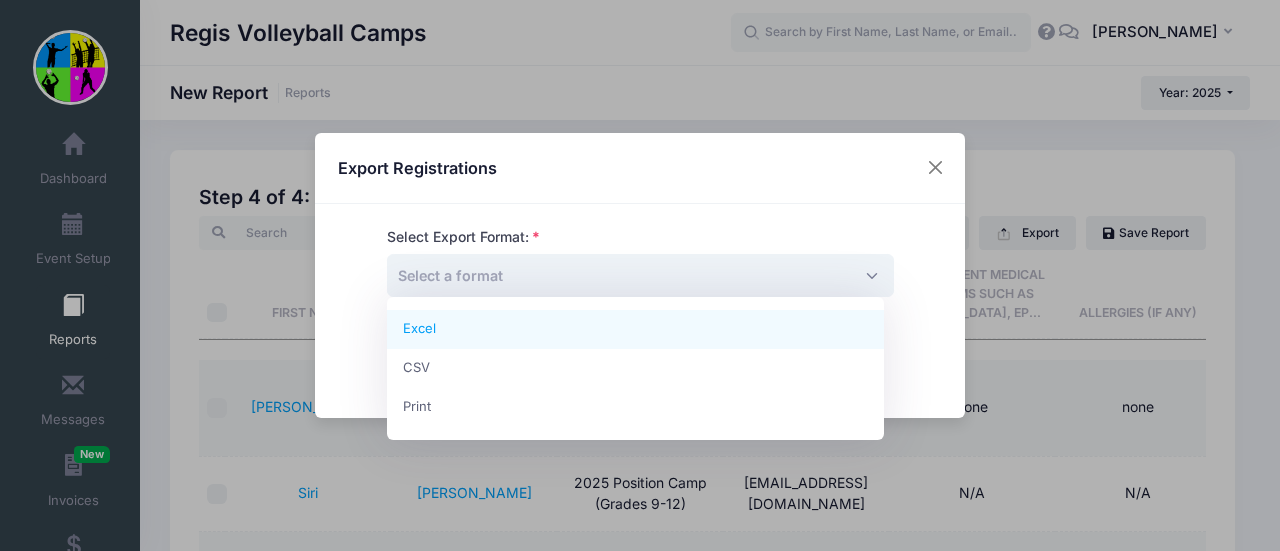 drag, startPoint x: 701, startPoint y: 294, endPoint x: 687, endPoint y: 300, distance: 15.231546 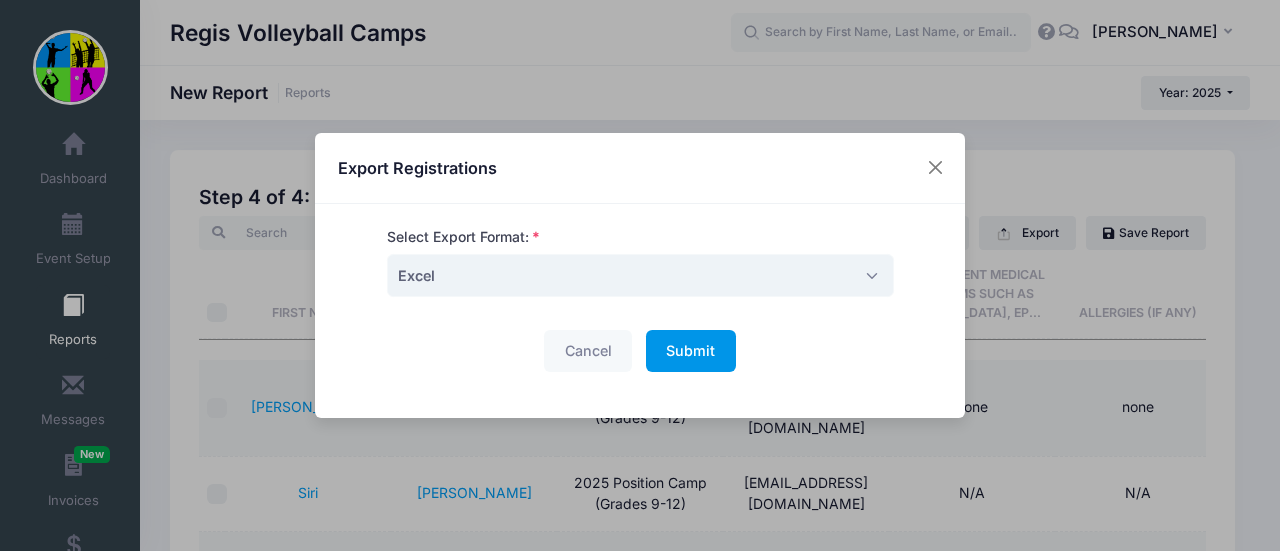 click on "Submit" at bounding box center (690, 350) 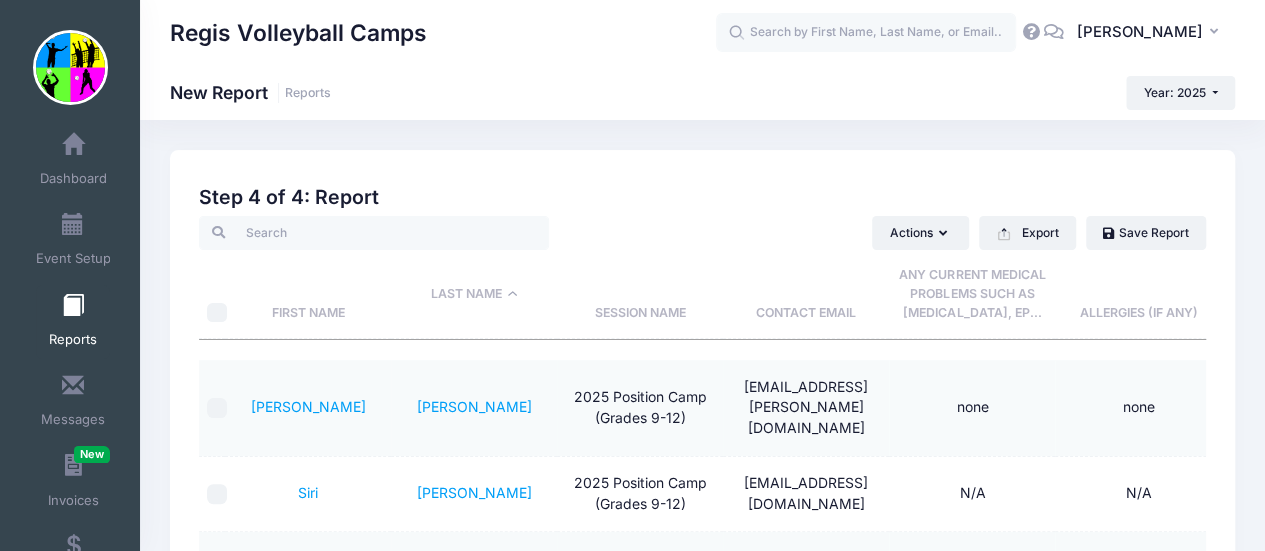 click at bounding box center [73, 306] 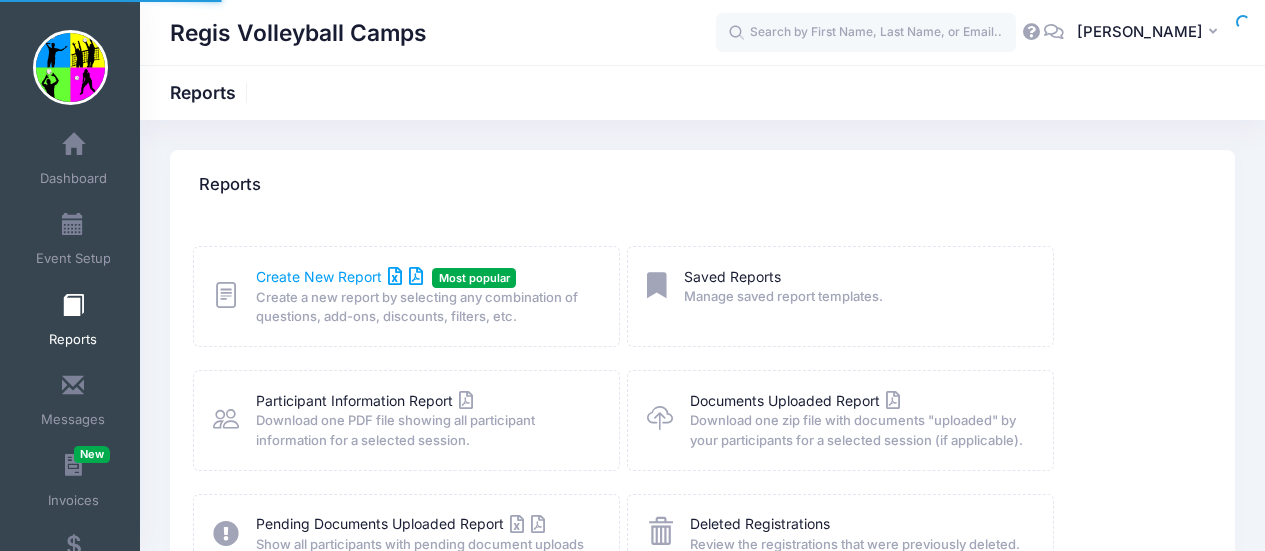 scroll, scrollTop: 0, scrollLeft: 0, axis: both 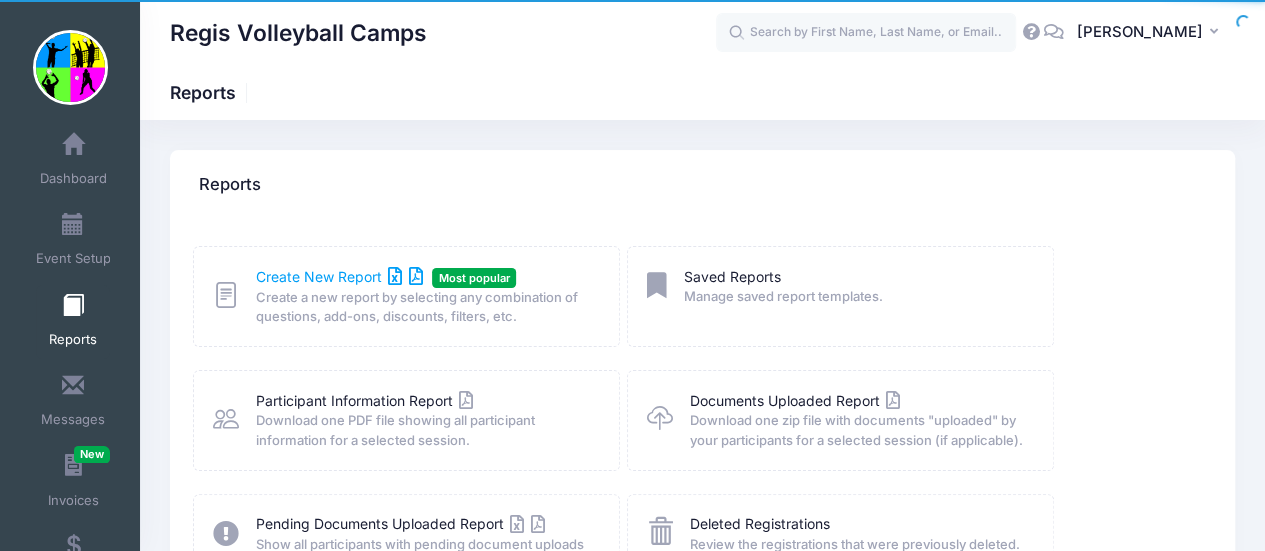 click on "Create New Report" at bounding box center (339, 276) 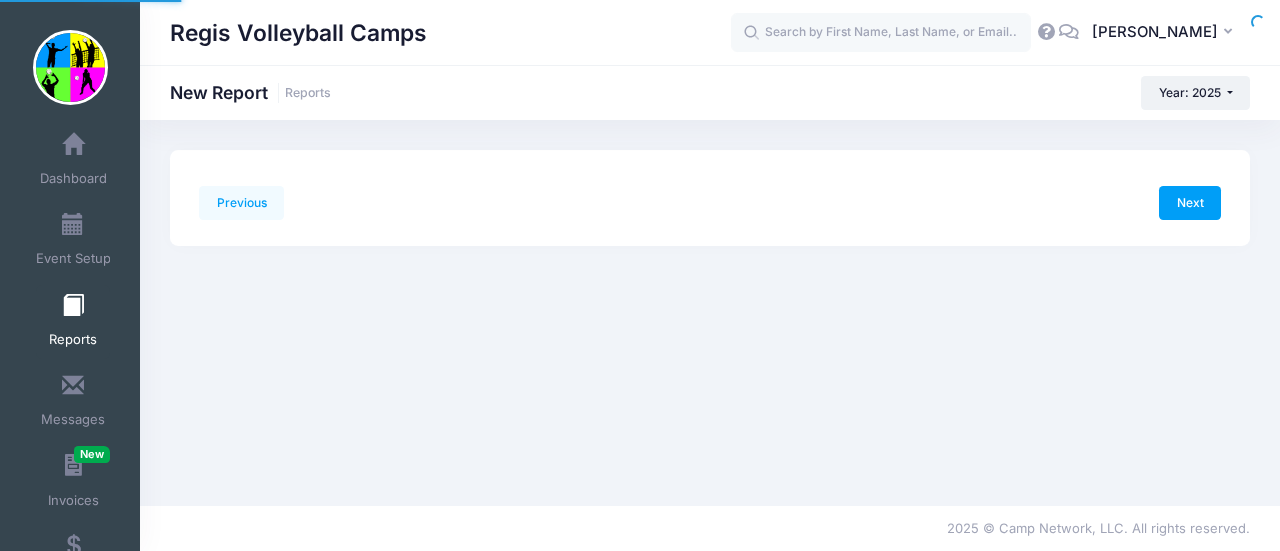 scroll, scrollTop: 0, scrollLeft: 0, axis: both 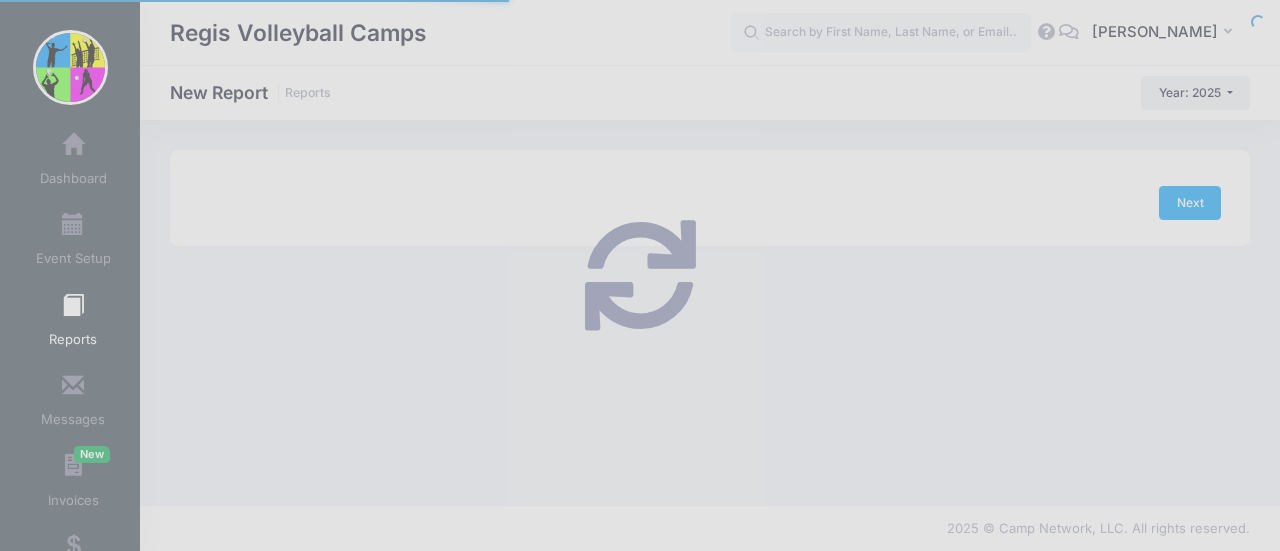 checkbox on "true" 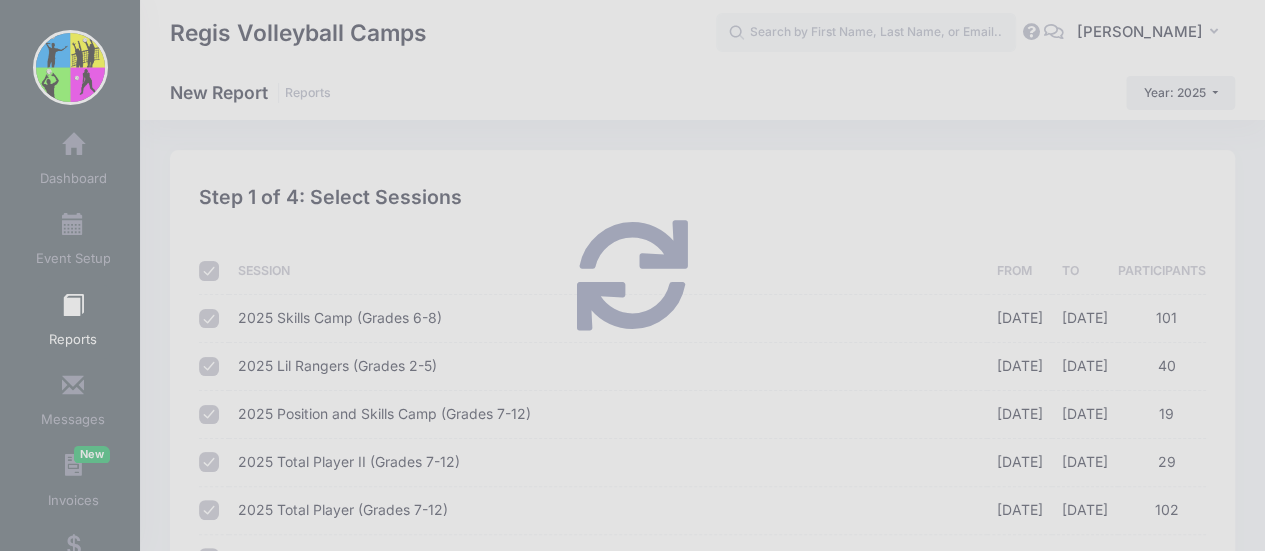click at bounding box center (632, 275) 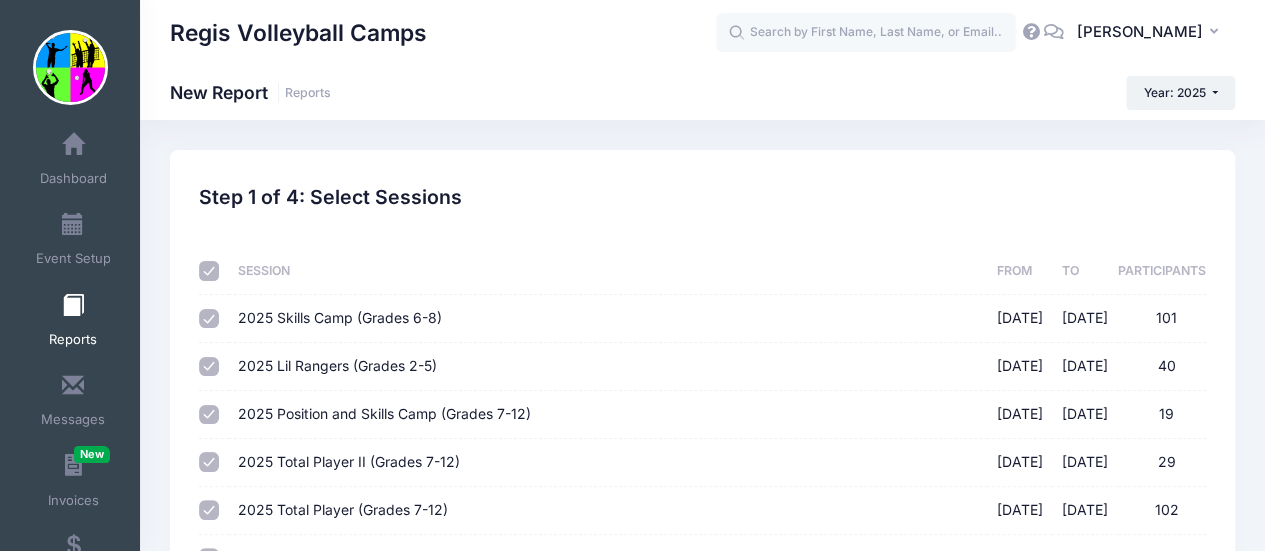 click at bounding box center (209, 271) 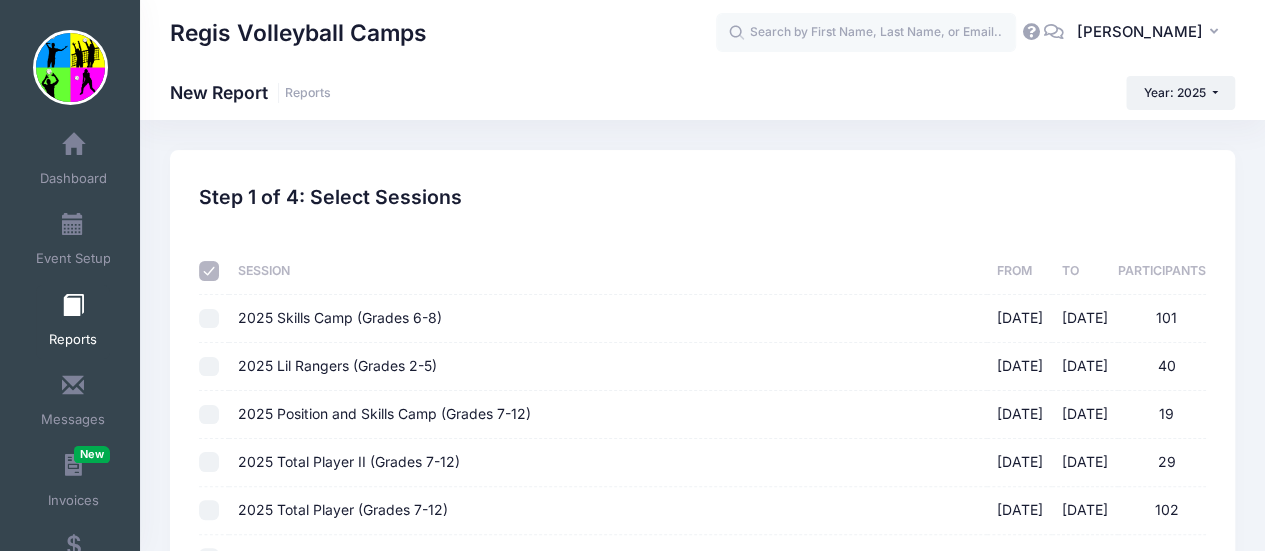 checkbox on "false" 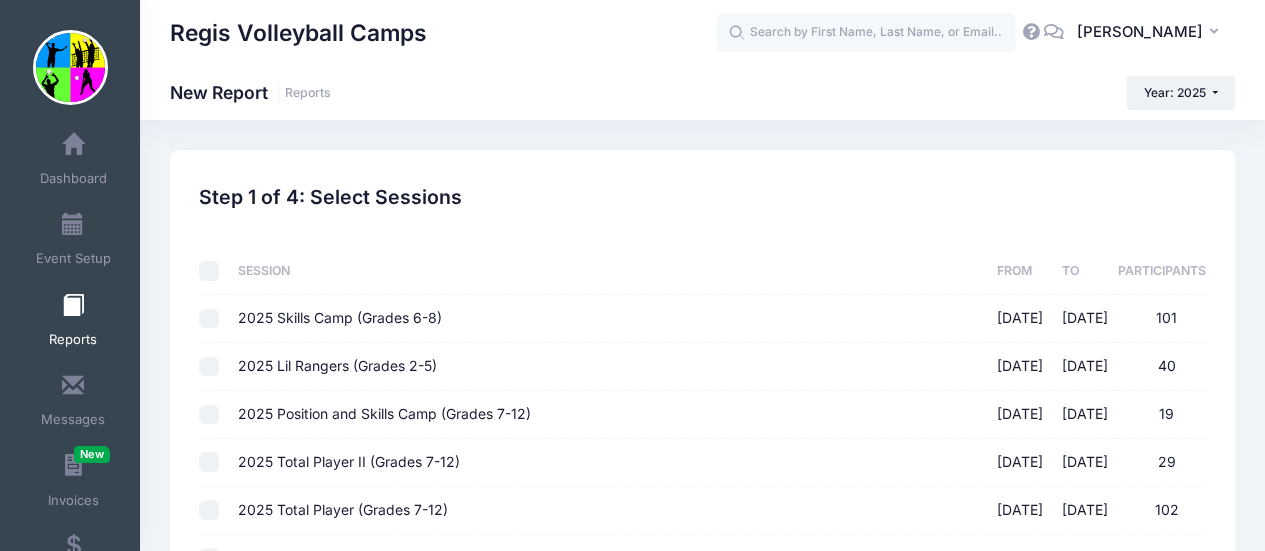 checkbox on "false" 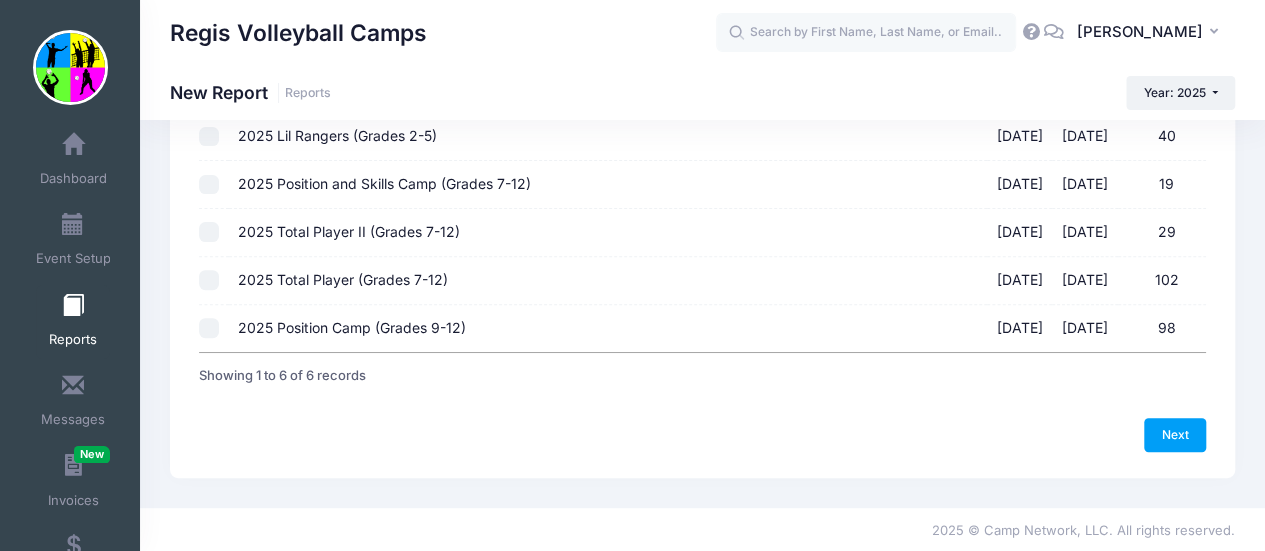 click on "2025 Position Camp (Grades 9-12) [DATE] - [DATE]  98" at bounding box center [209, 328] 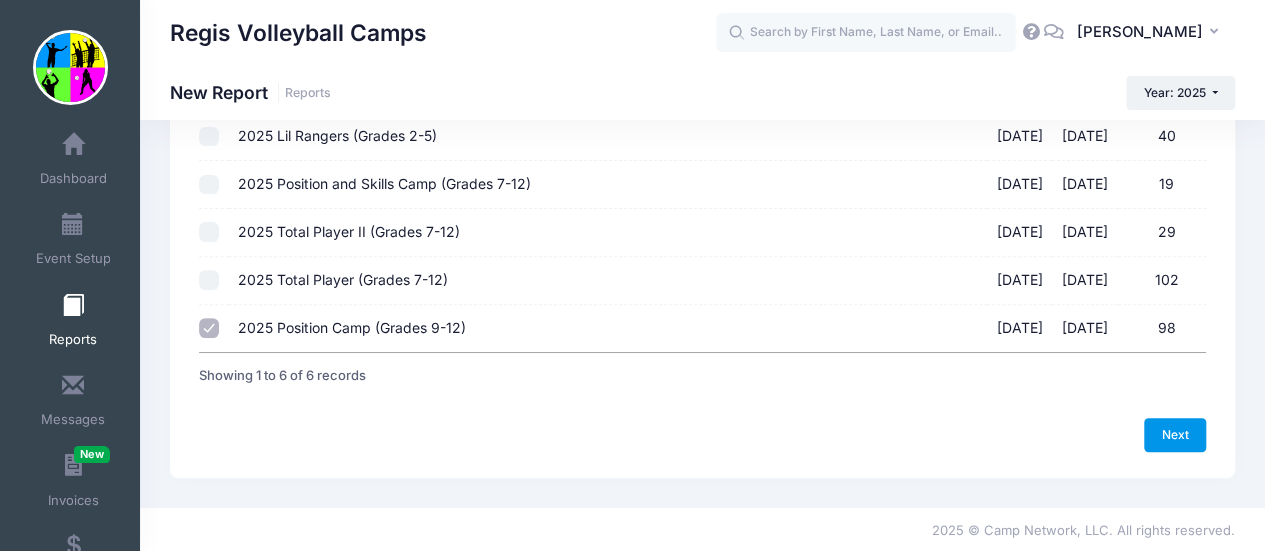 click on "Next" at bounding box center (1175, 435) 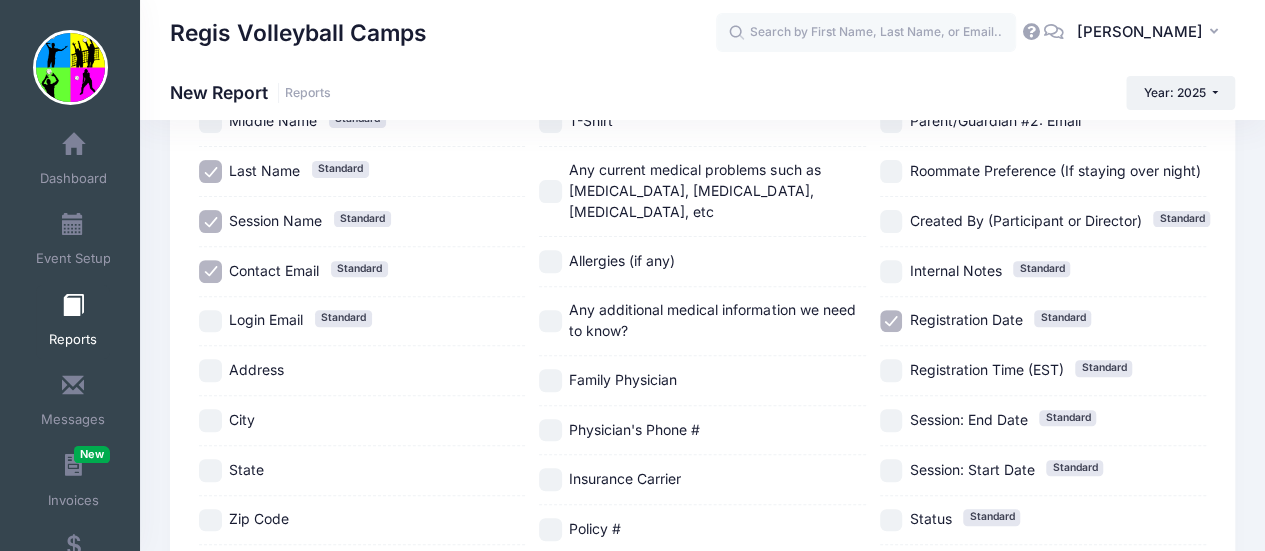scroll, scrollTop: 0, scrollLeft: 0, axis: both 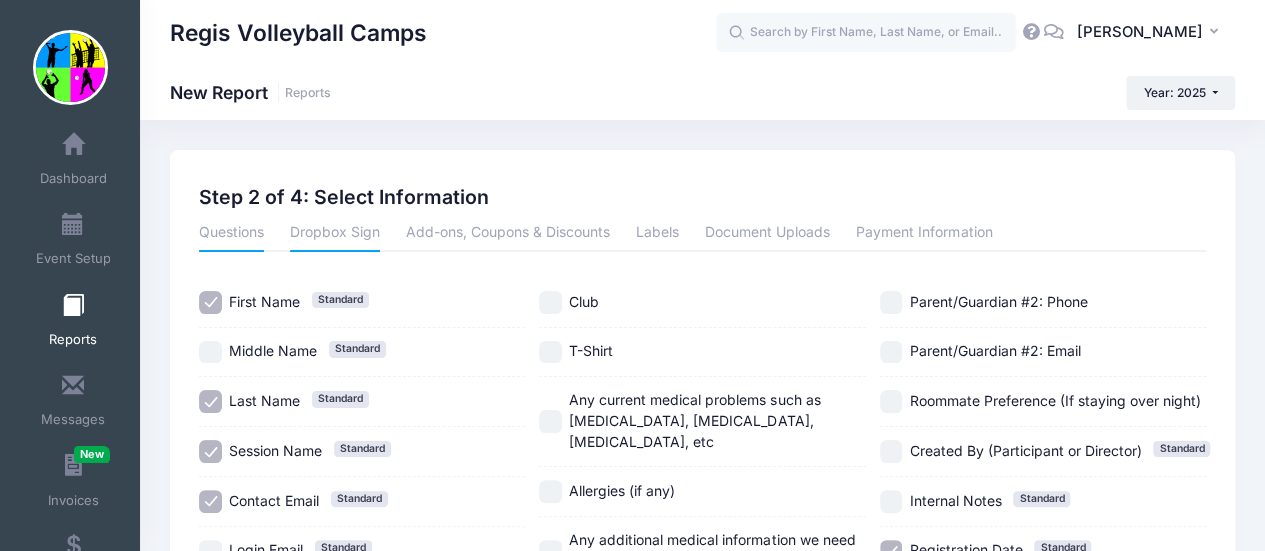 click on "Dropbox Sign" at bounding box center [335, 234] 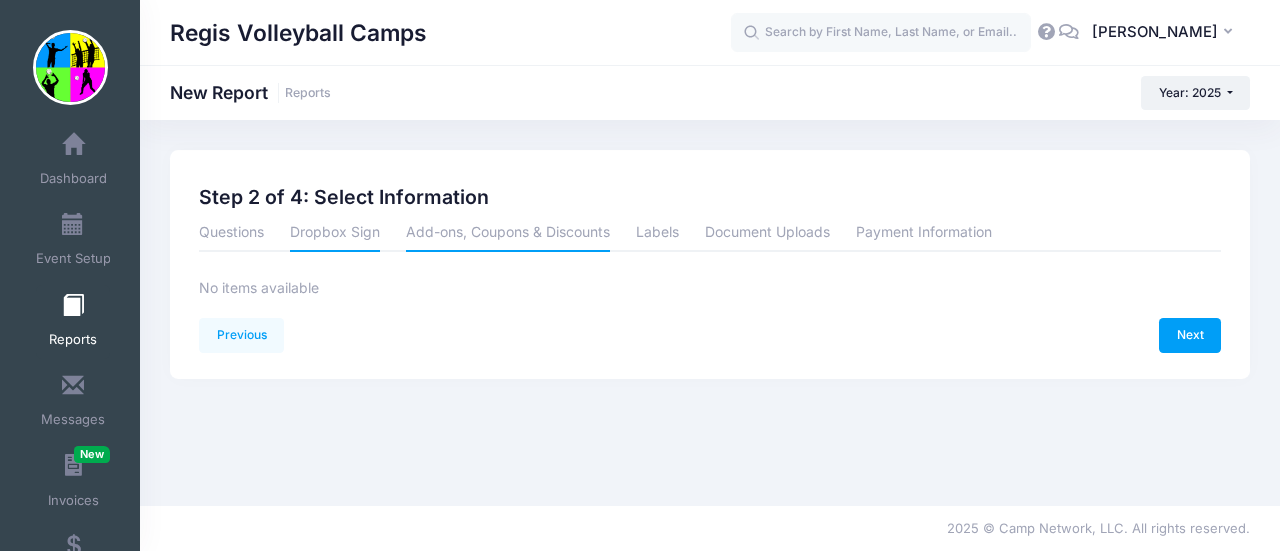 click on "Add-ons, Coupons & Discounts" at bounding box center (508, 234) 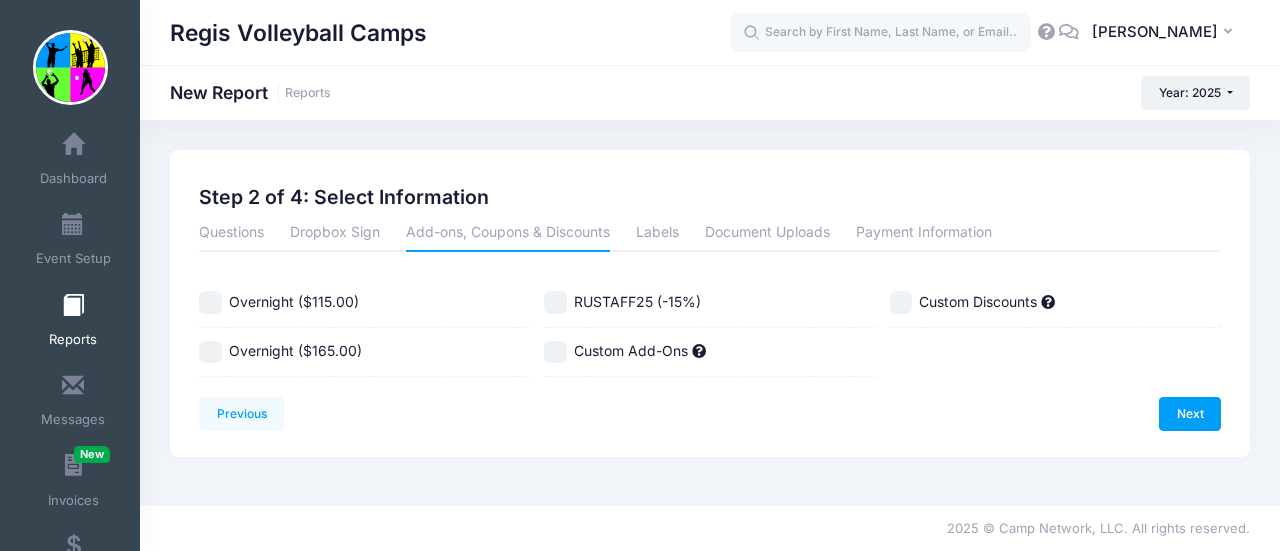 drag, startPoint x: 209, startPoint y: 299, endPoint x: 202, endPoint y: 349, distance: 50.48762 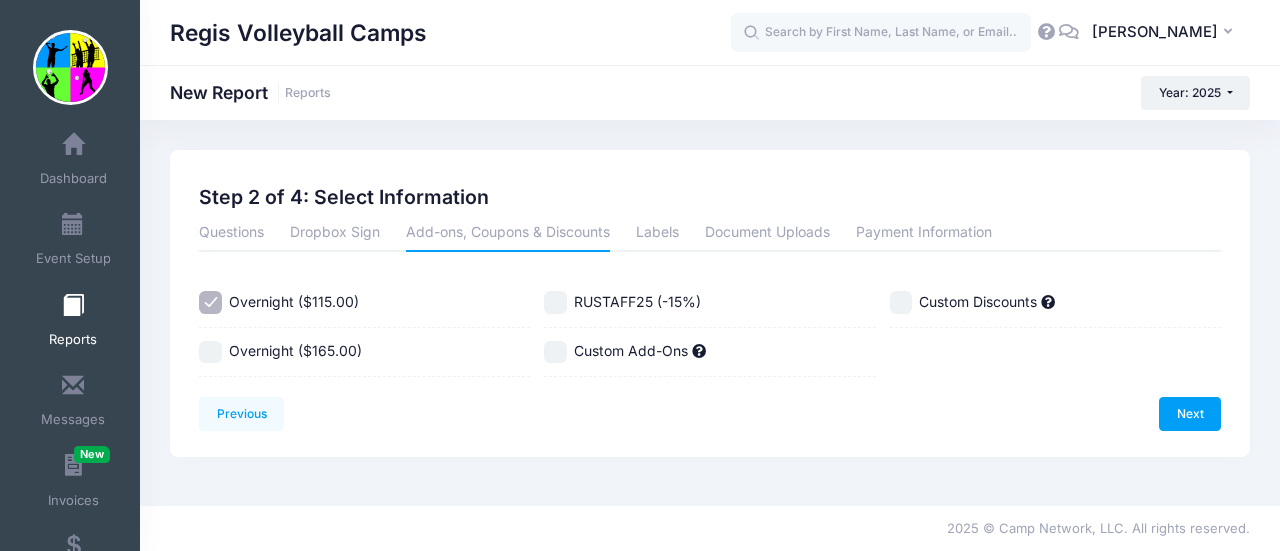 click on "Overnight ($165.00)" at bounding box center [210, 352] 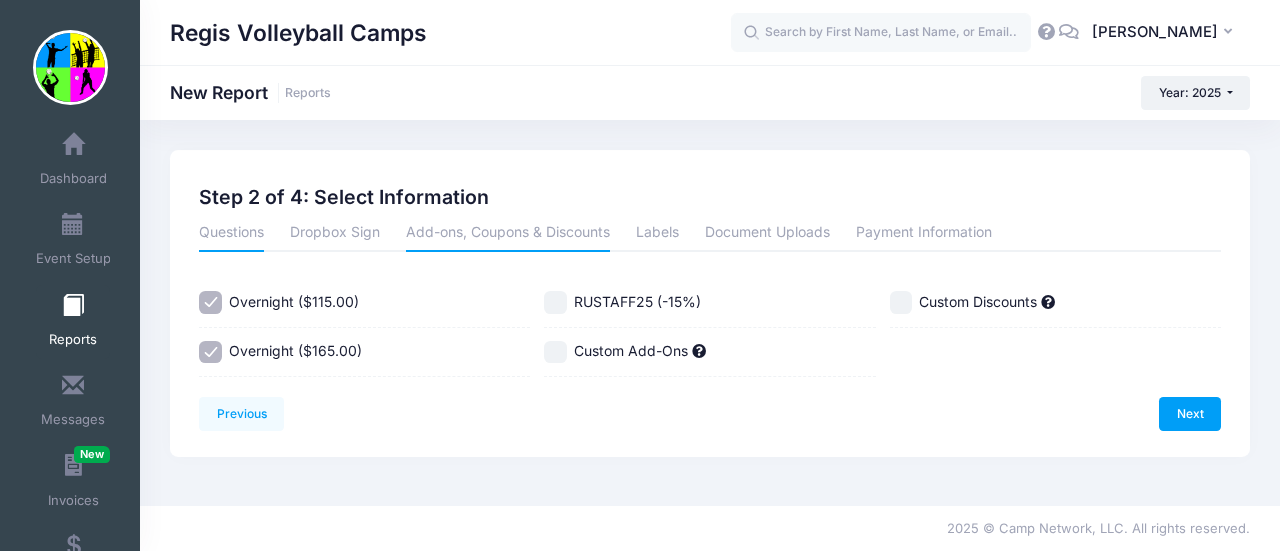click on "Questions" at bounding box center [231, 234] 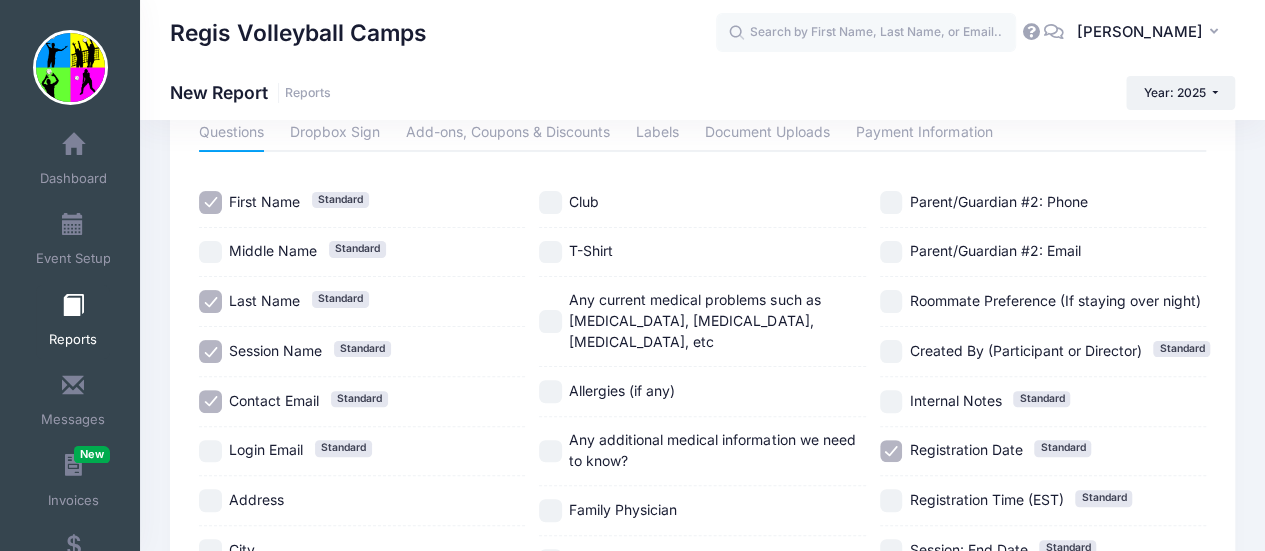 scroll, scrollTop: 300, scrollLeft: 0, axis: vertical 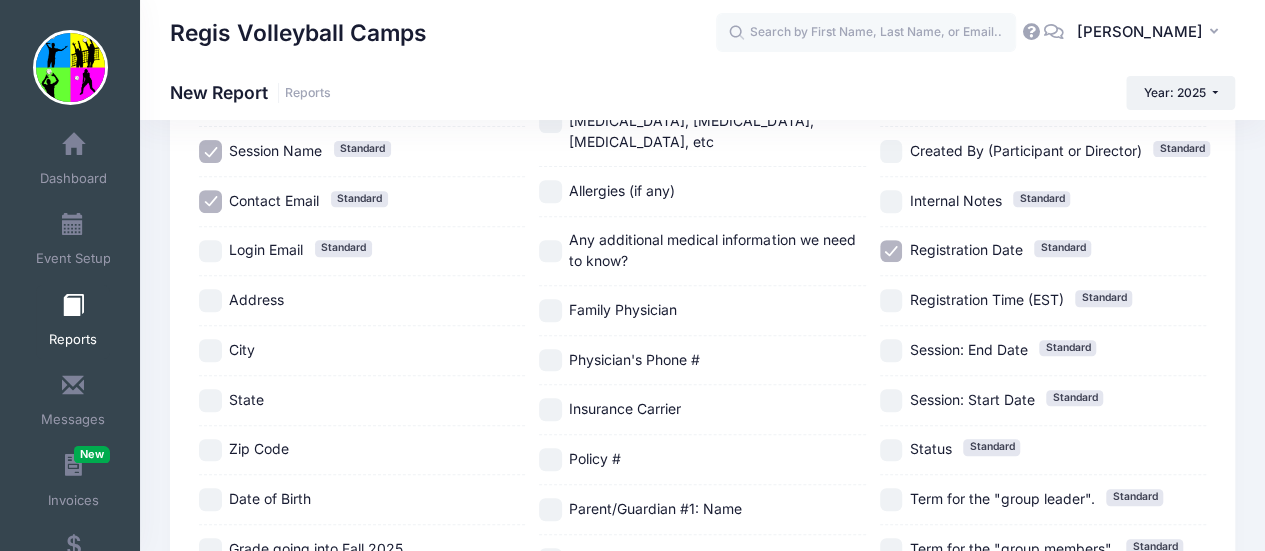 click on "City" at bounding box center [210, 350] 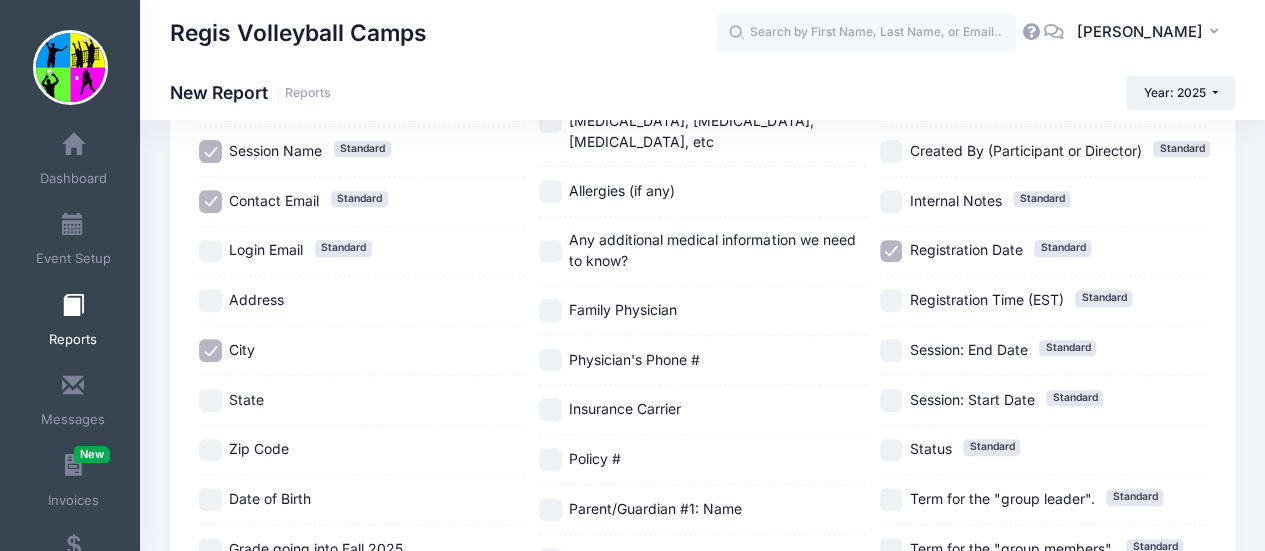 drag, startPoint x: 207, startPoint y: 391, endPoint x: 216, endPoint y: 351, distance: 41 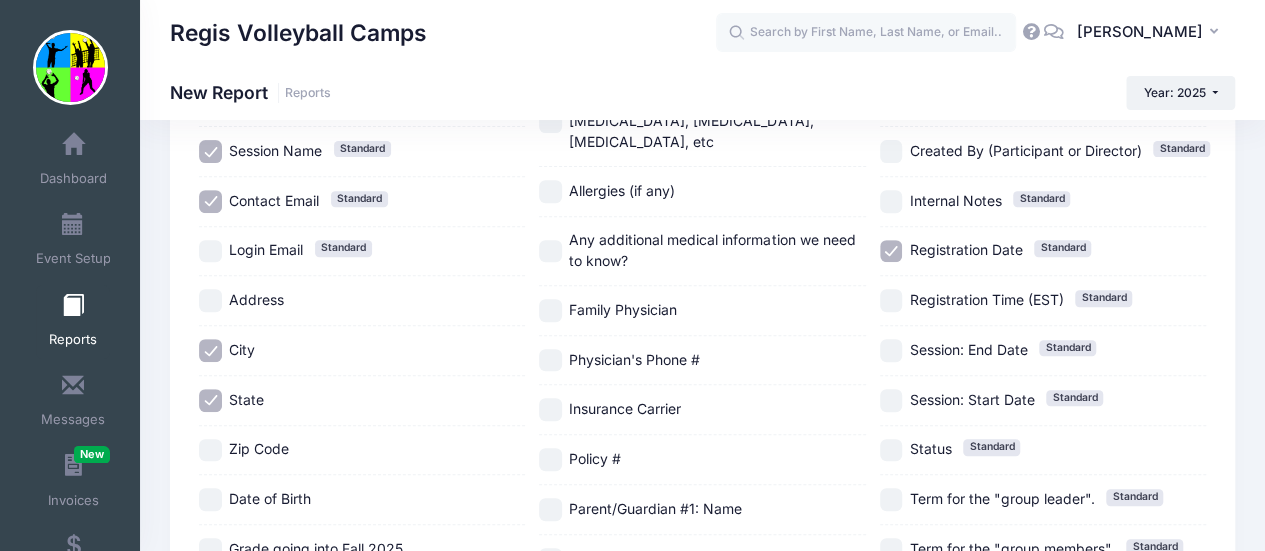 click on "City" at bounding box center (210, 350) 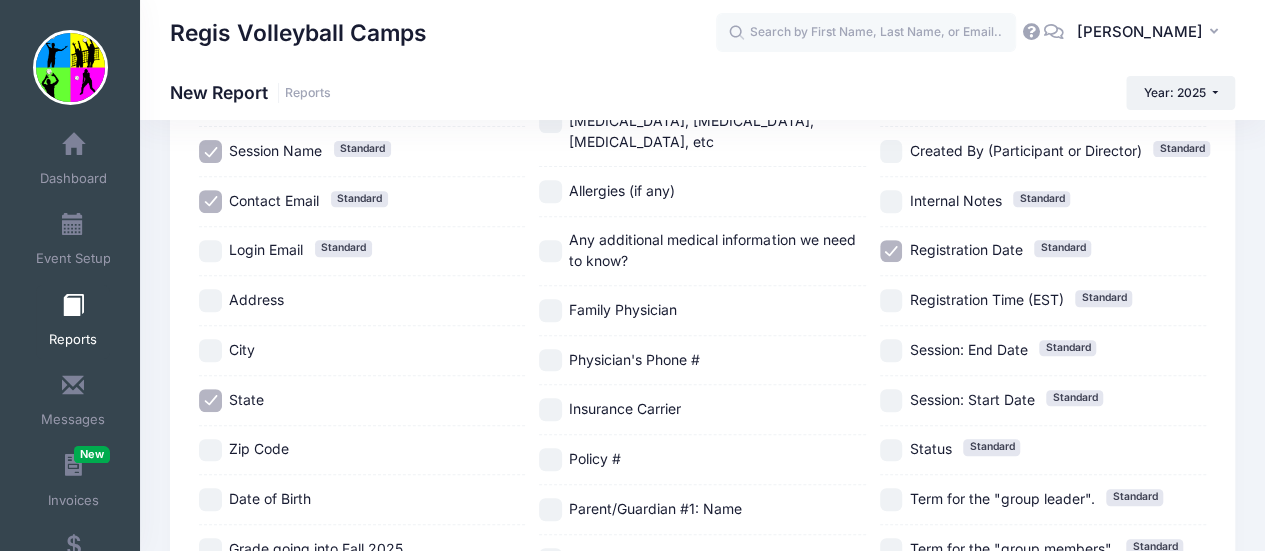 scroll, scrollTop: 500, scrollLeft: 0, axis: vertical 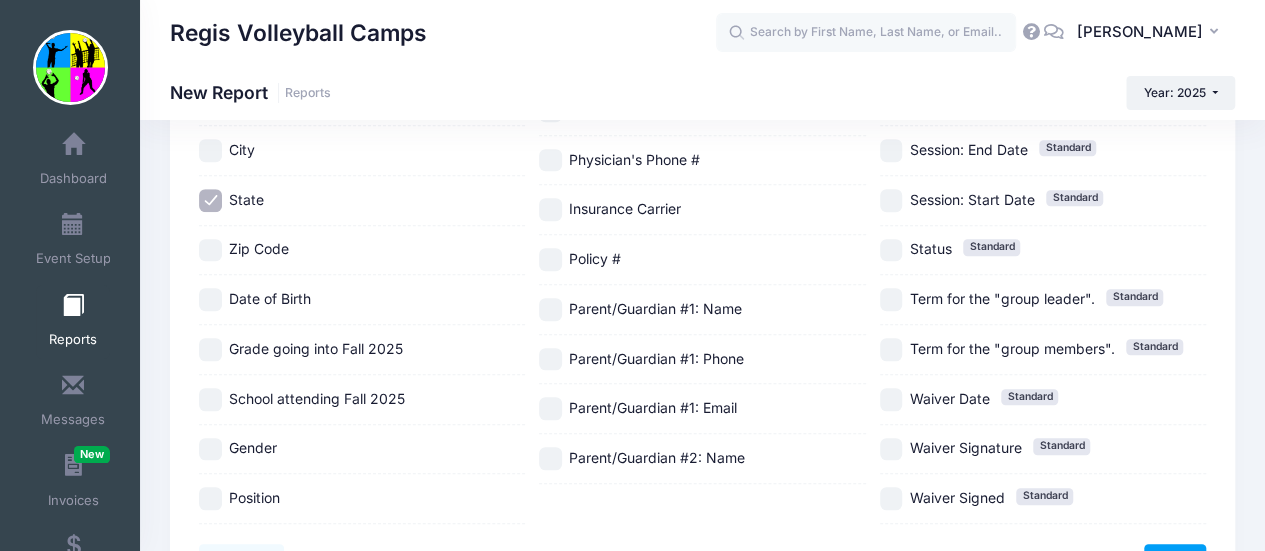 click on "Grade going into Fall 2025" at bounding box center (210, 349) 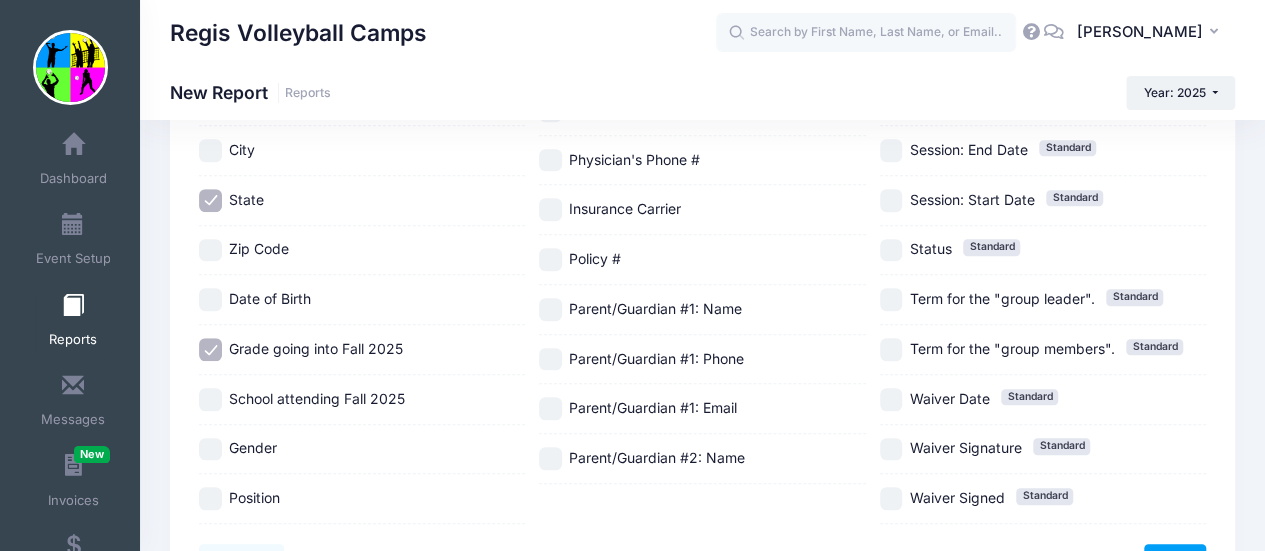 click on "School attending Fall 2025" at bounding box center [210, 399] 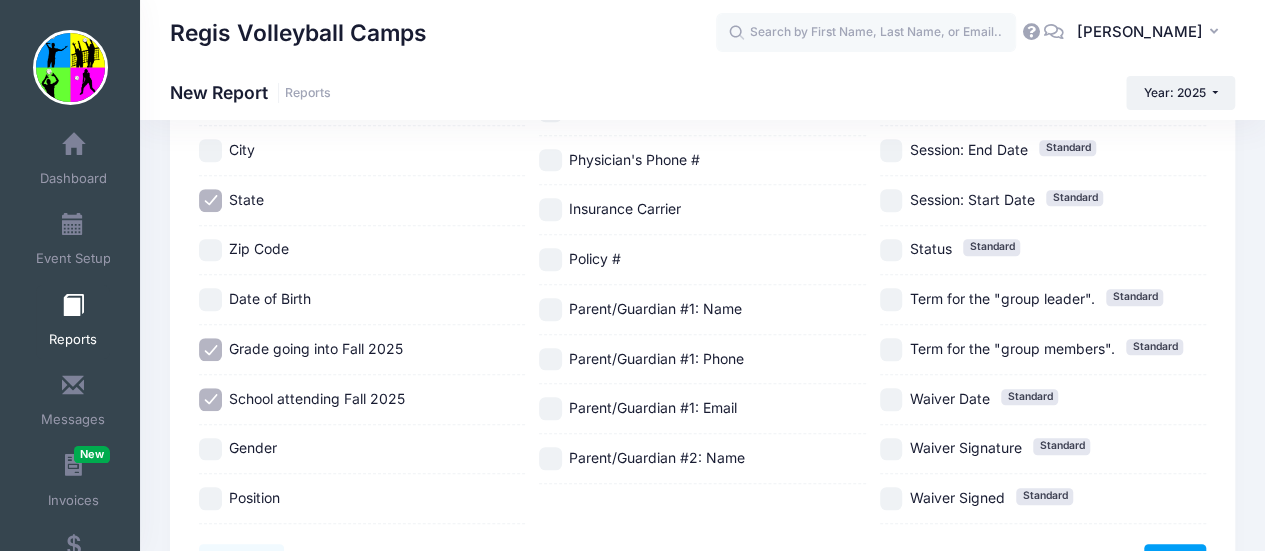 click on "Gender" at bounding box center (210, 449) 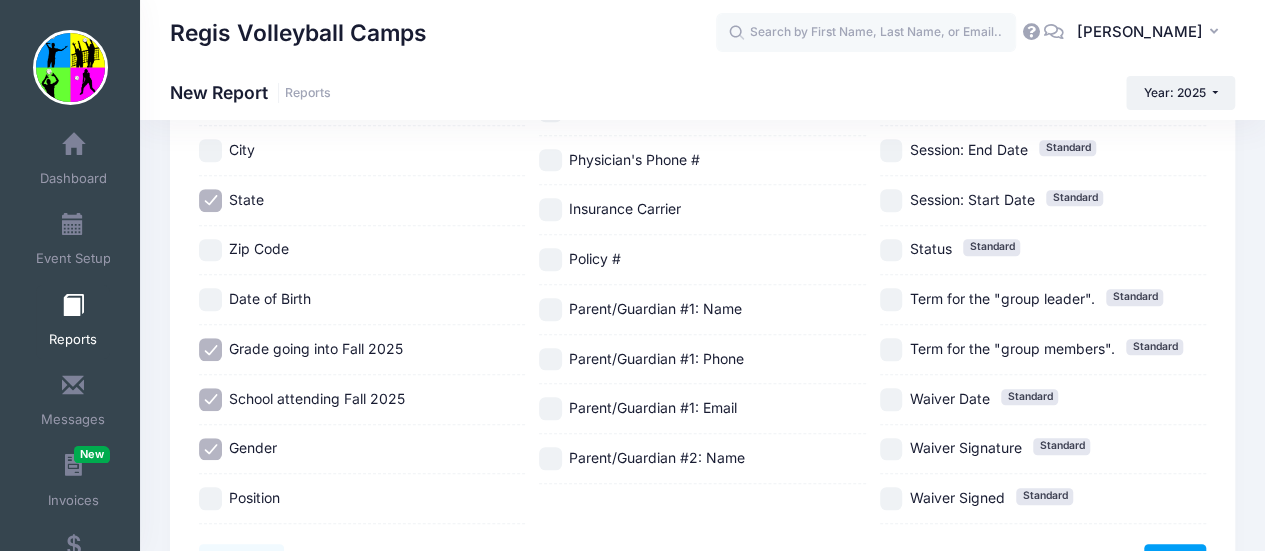 drag, startPoint x: 201, startPoint y: 500, endPoint x: 219, endPoint y: 413, distance: 88.84256 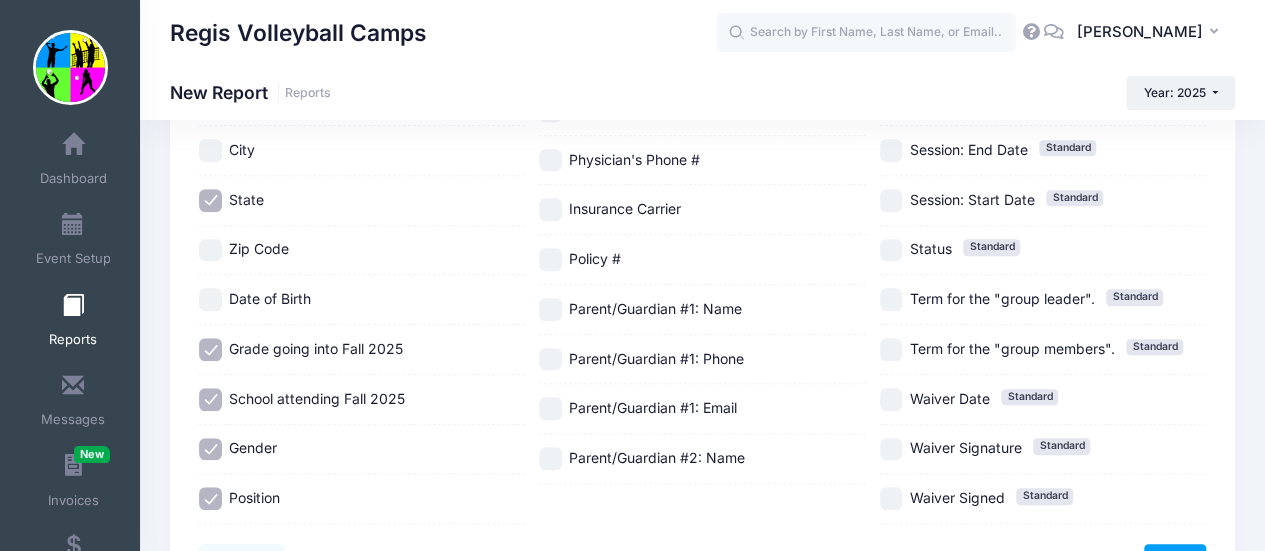click on "Date of Birth" at bounding box center (210, 299) 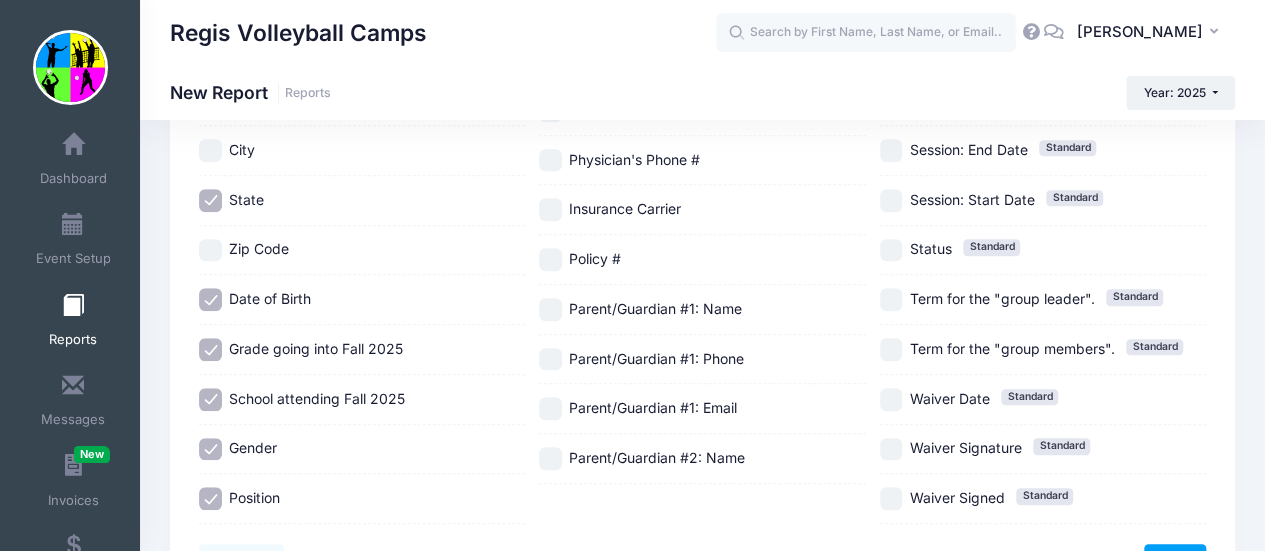 click on "Date of Birth" at bounding box center [210, 299] 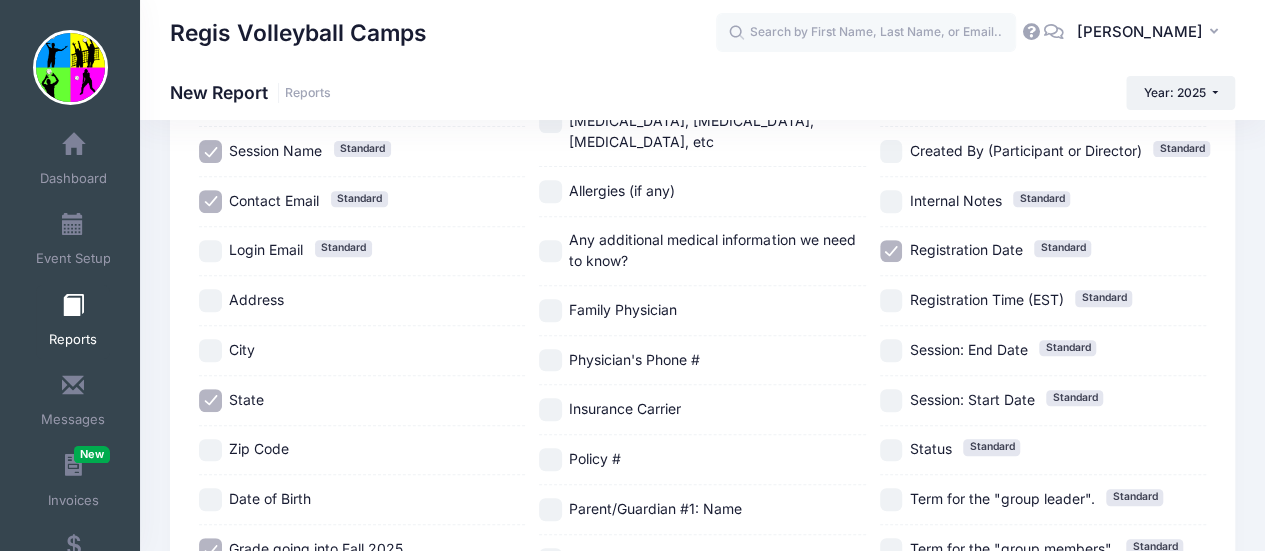 scroll, scrollTop: 100, scrollLeft: 0, axis: vertical 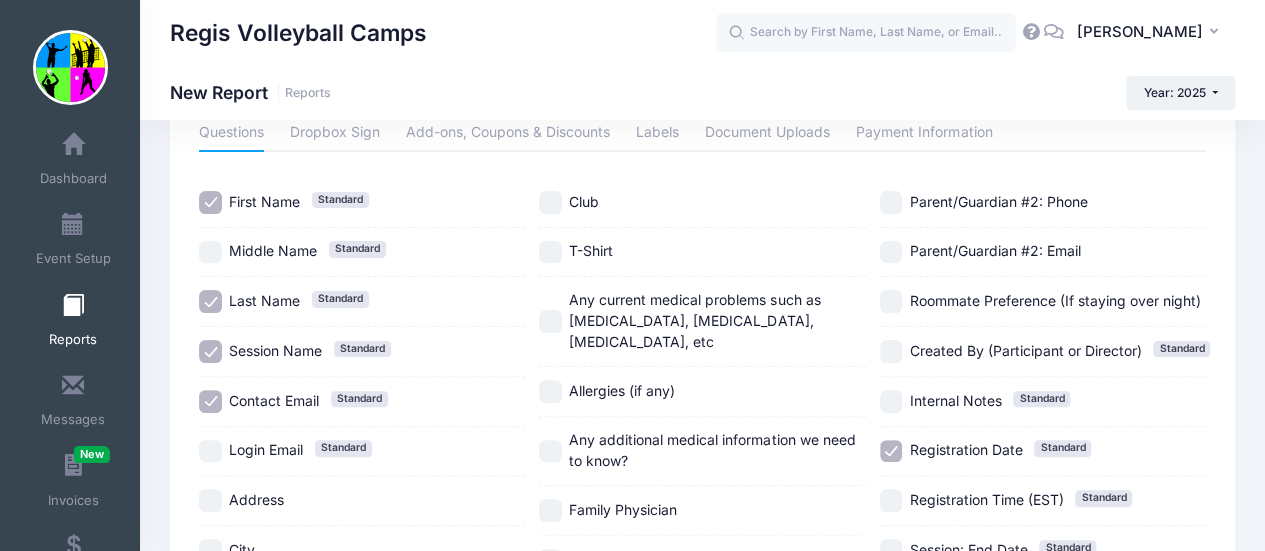 click on "Club" at bounding box center [550, 202] 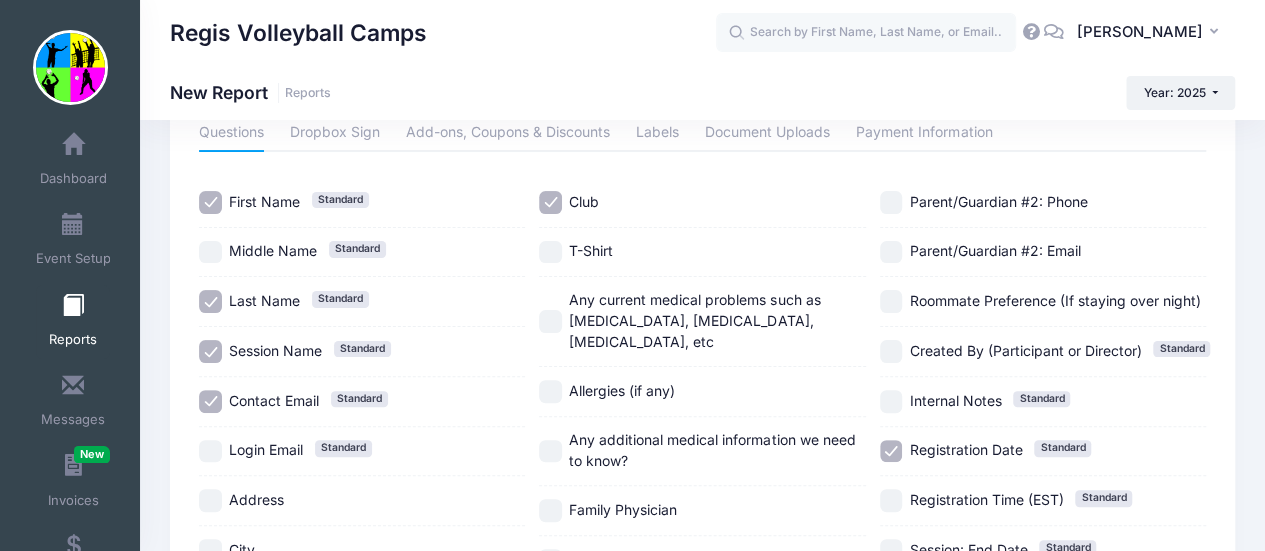 click on "T-Shirt" at bounding box center (550, 252) 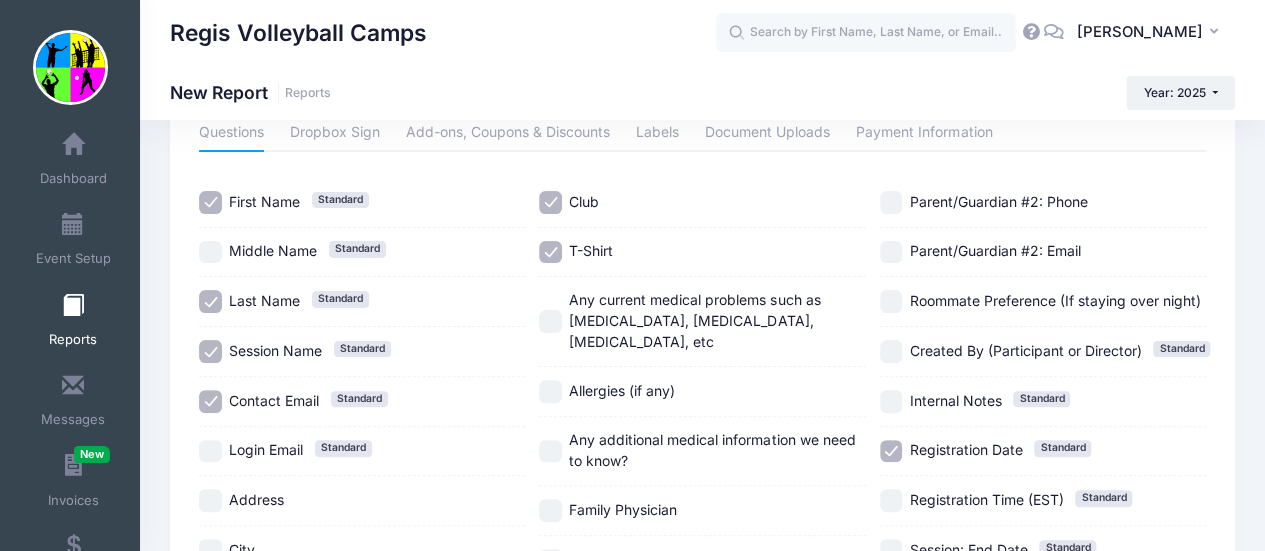 scroll, scrollTop: 200, scrollLeft: 0, axis: vertical 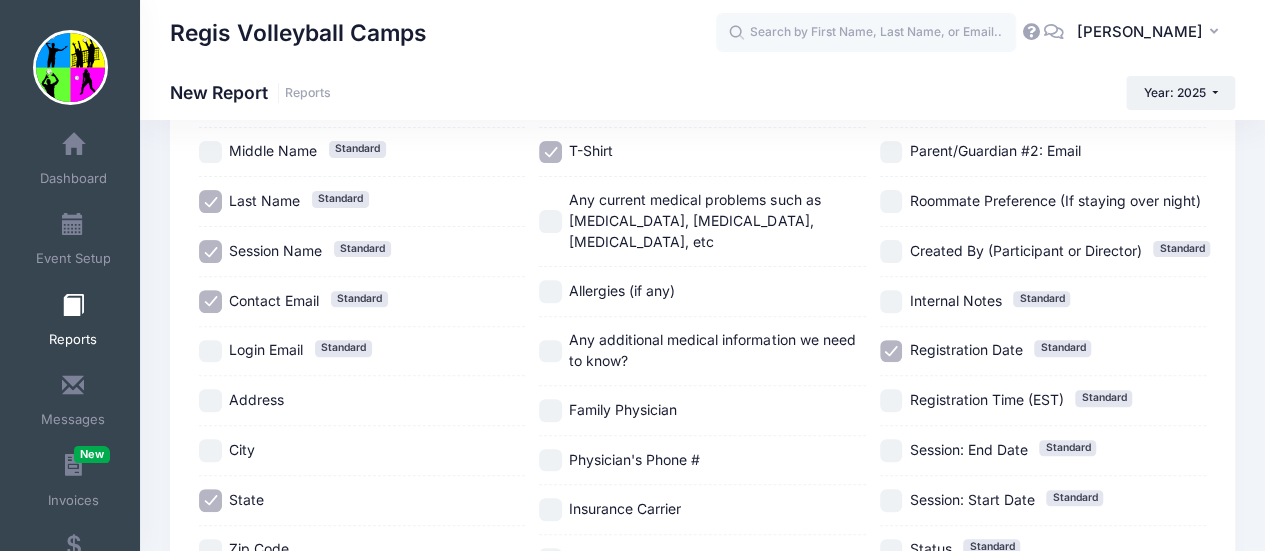 click on "Any current medical problems such as [MEDICAL_DATA], [MEDICAL_DATA], [MEDICAL_DATA], etc" at bounding box center [550, 221] 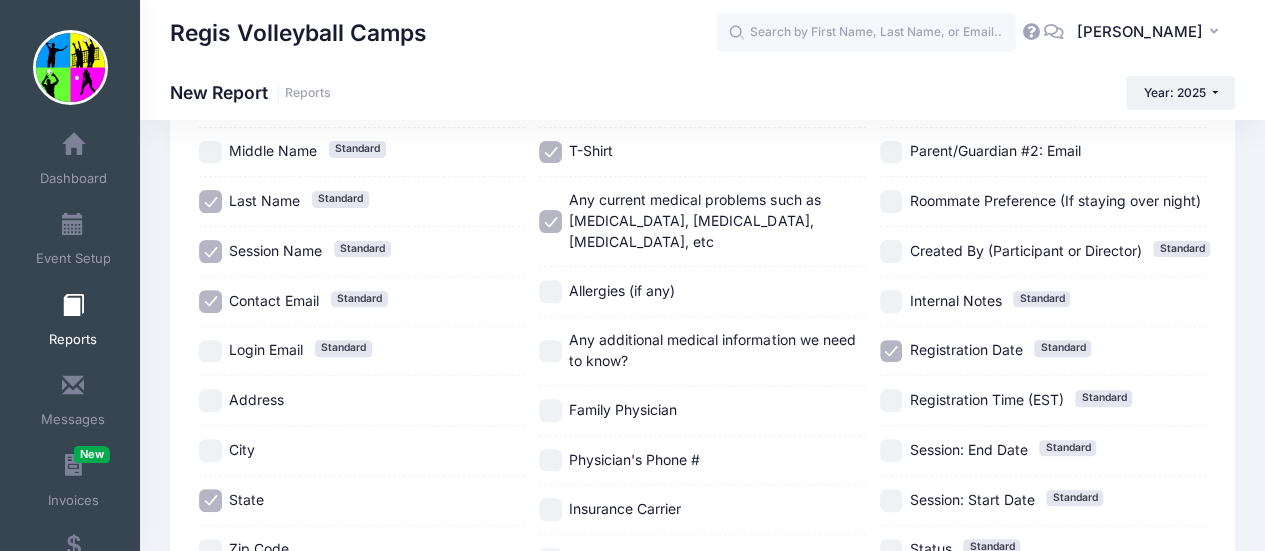 drag, startPoint x: 546, startPoint y: 275, endPoint x: 544, endPoint y: 295, distance: 20.09975 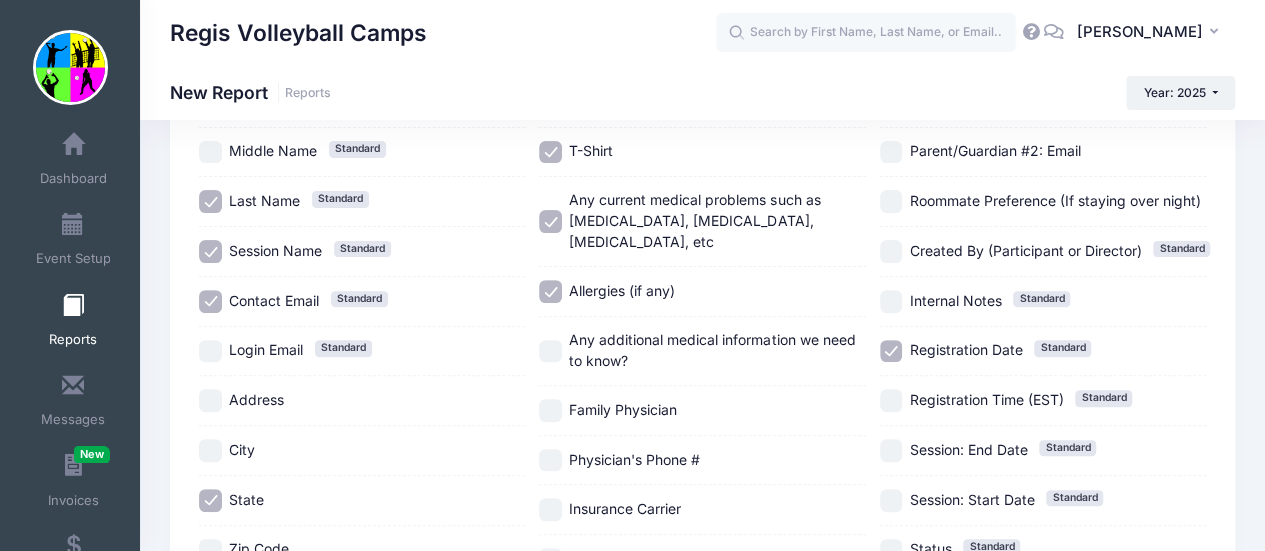 drag, startPoint x: 541, startPoint y: 331, endPoint x: 532, endPoint y: 375, distance: 44.911022 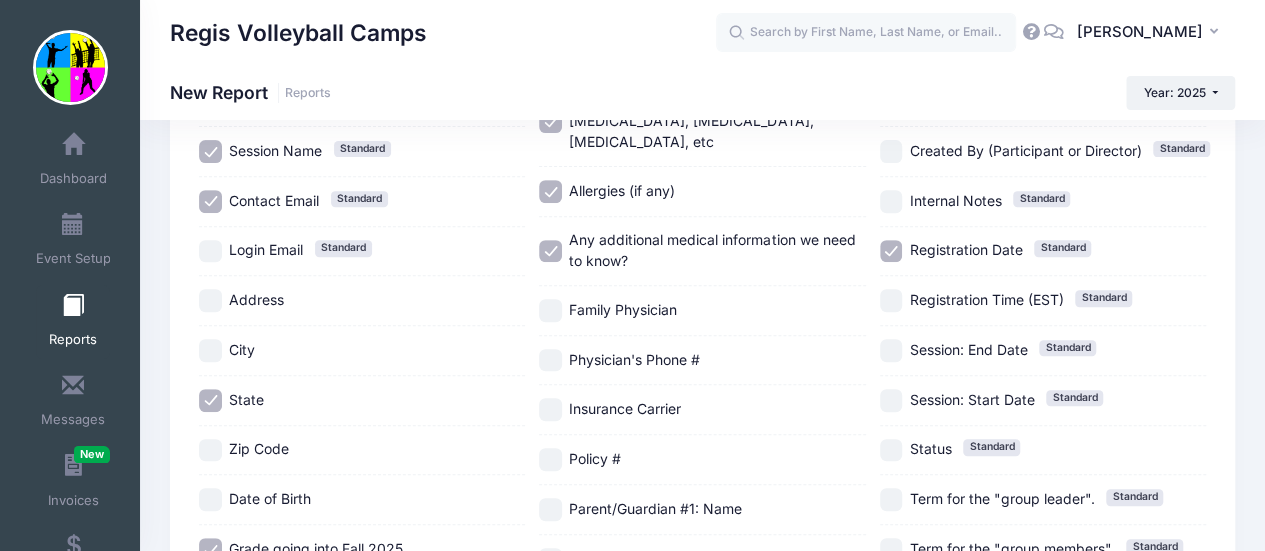 scroll, scrollTop: 500, scrollLeft: 0, axis: vertical 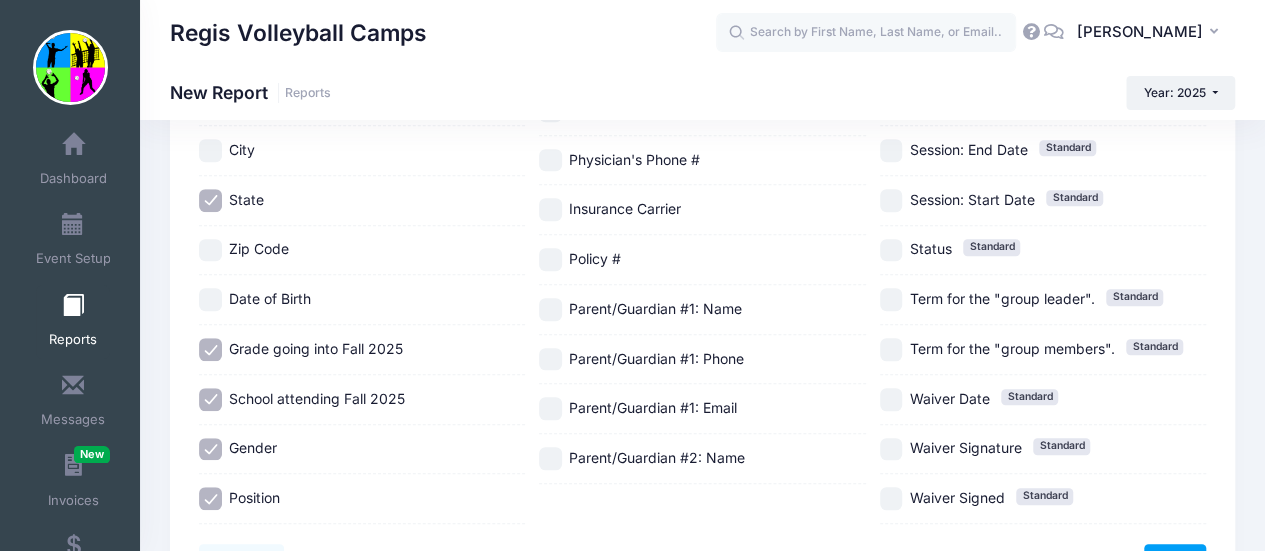 click on "Parent/Guardian #1: Name" at bounding box center (550, 309) 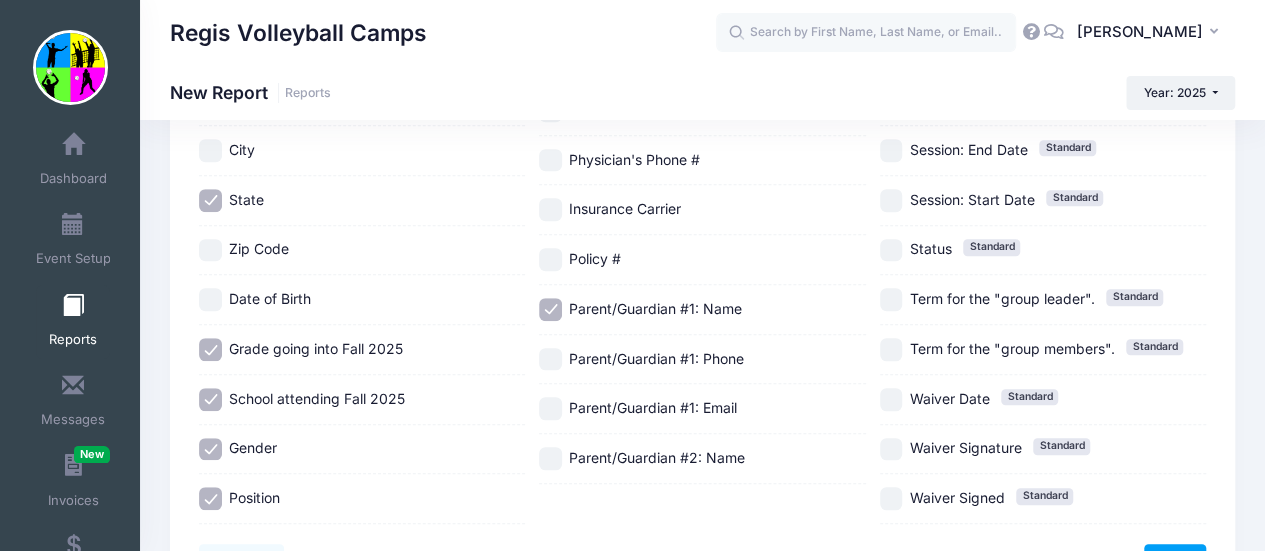 click on "Parent/Guardian #1: Phone" at bounding box center [550, 359] 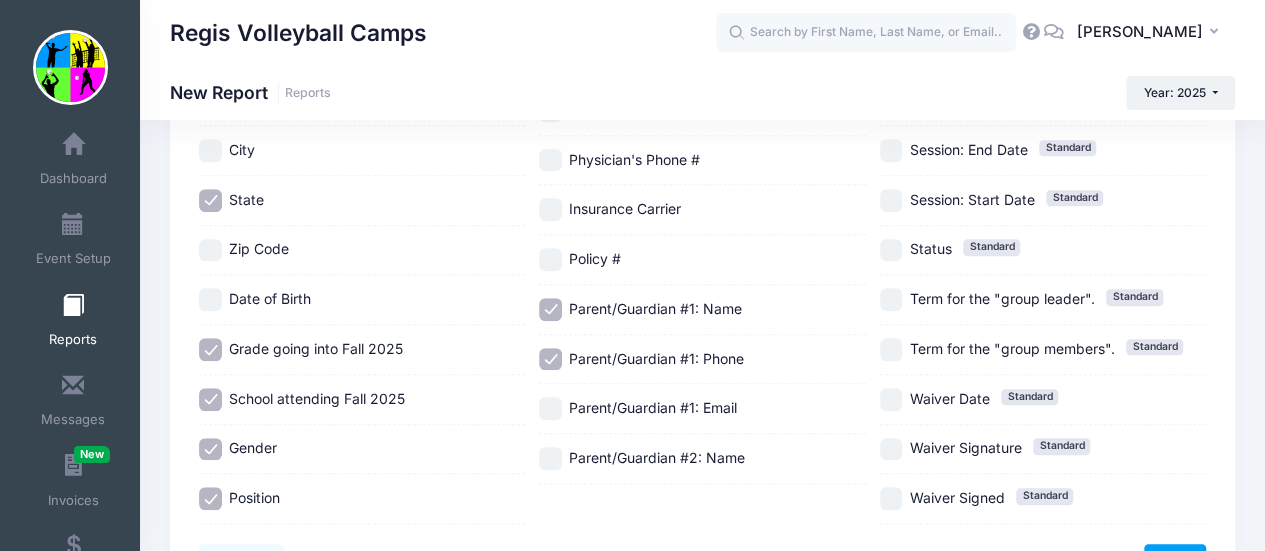 click on "Parent/Guardian #1: Email" at bounding box center [550, 408] 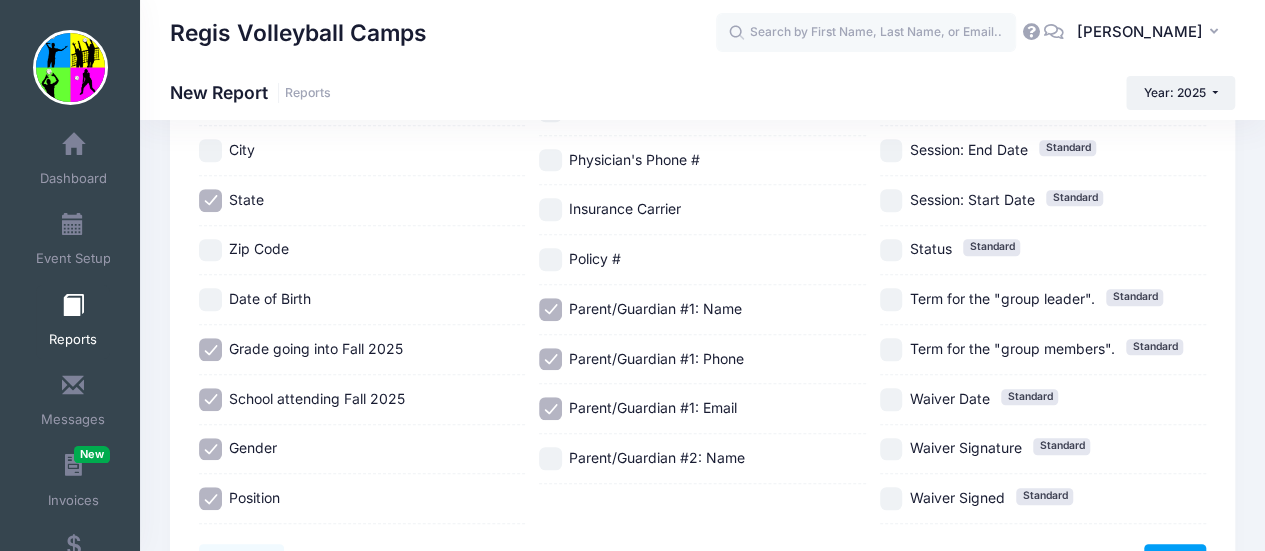 click on "Parent/Guardian  #2: Name" at bounding box center (550, 458) 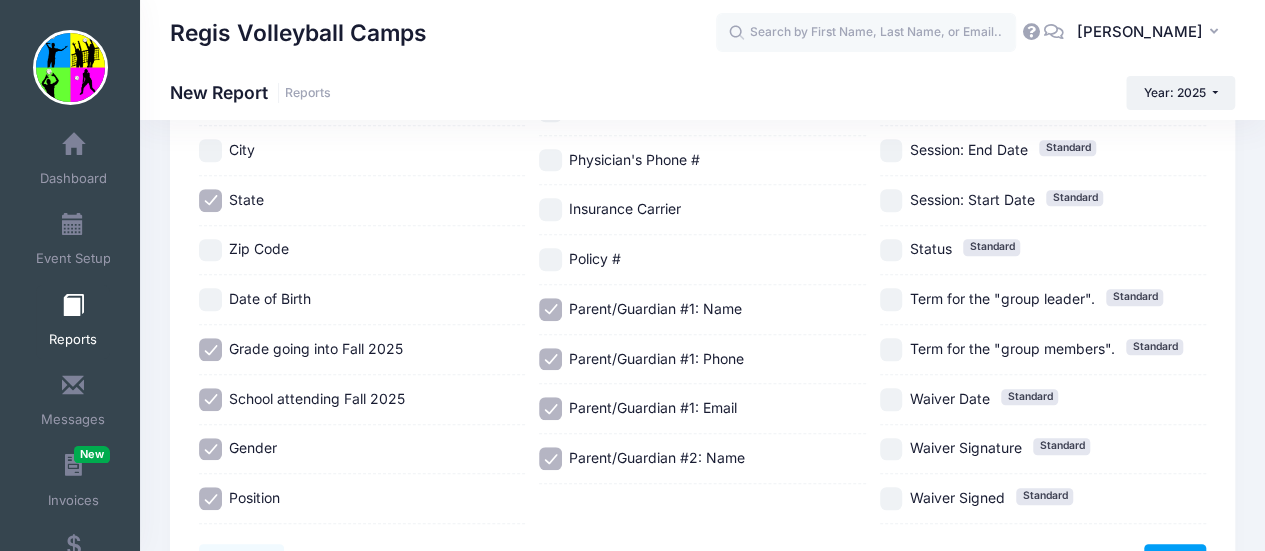drag, startPoint x: 553, startPoint y: 485, endPoint x: 638, endPoint y: 475, distance: 85.58621 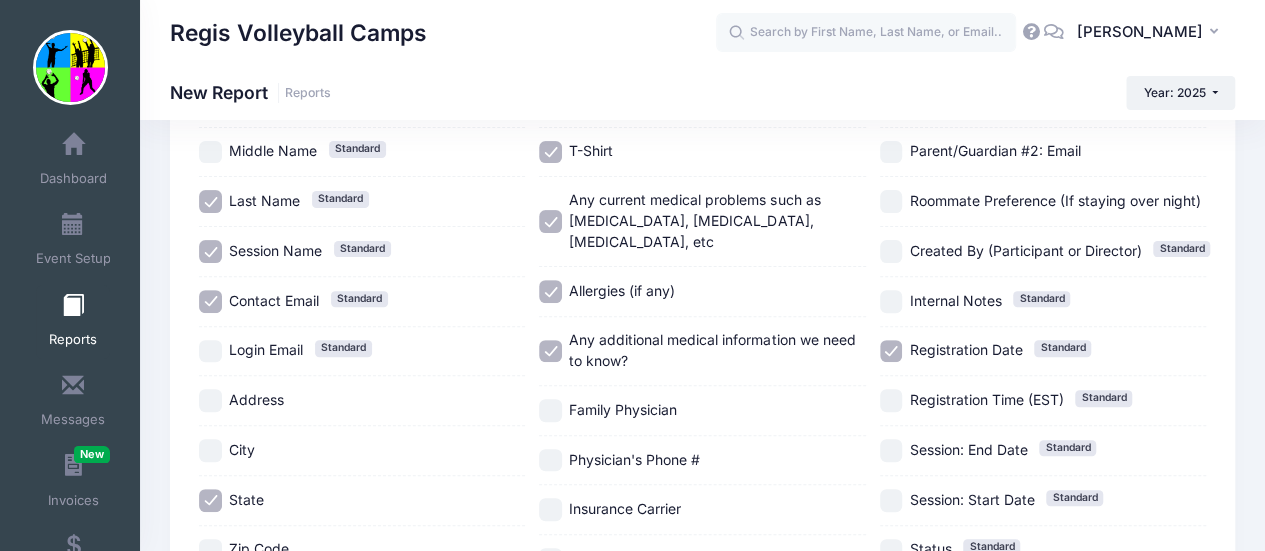 scroll, scrollTop: 100, scrollLeft: 0, axis: vertical 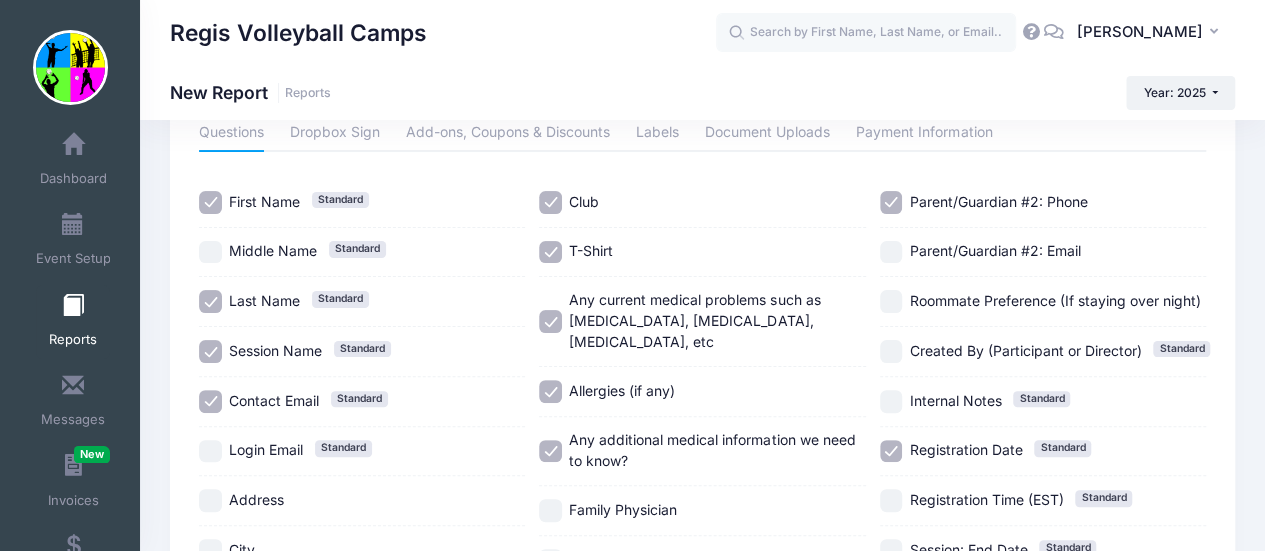 click on "Parent/Guardian #2: Email" at bounding box center [891, 252] 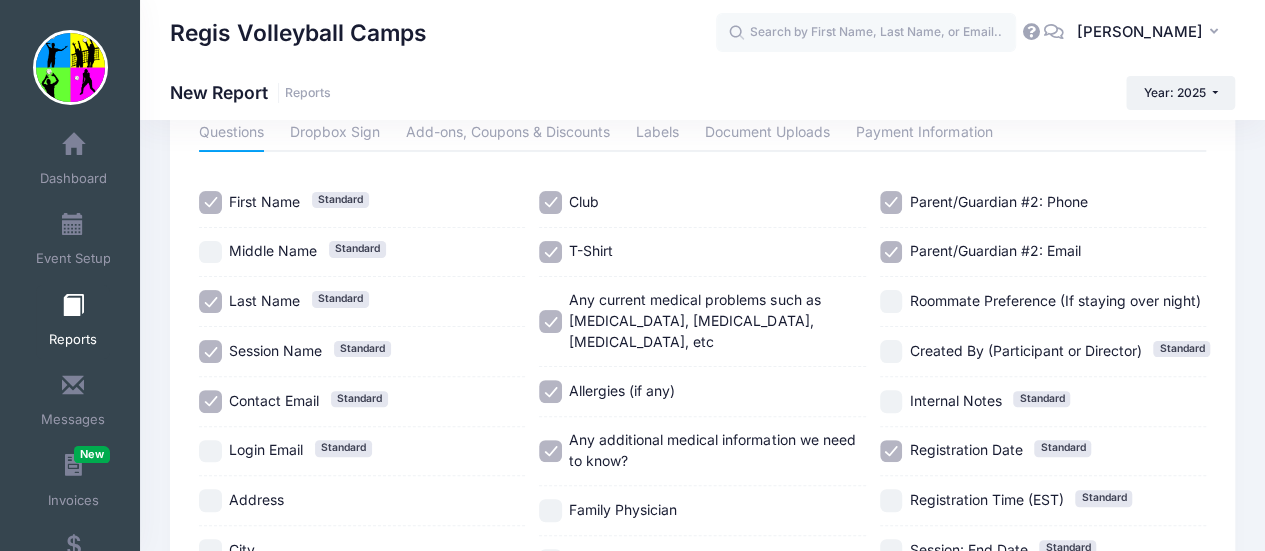 click on "Roommate Preference (If staying over night)" at bounding box center [891, 301] 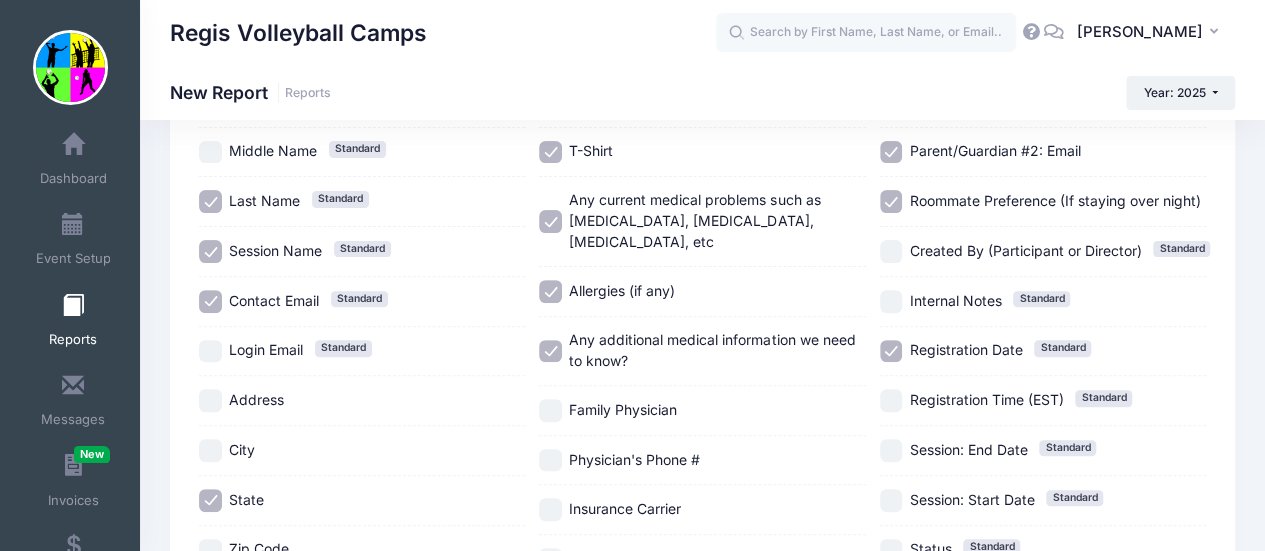 scroll, scrollTop: 0, scrollLeft: 0, axis: both 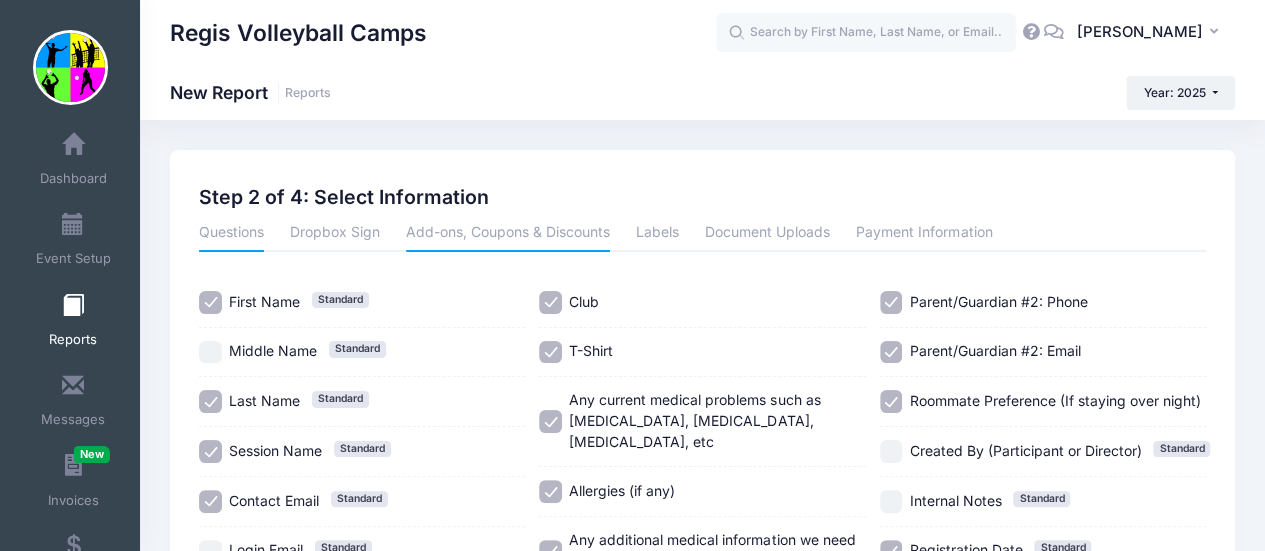 click on "Add-ons, Coupons & Discounts" at bounding box center [508, 234] 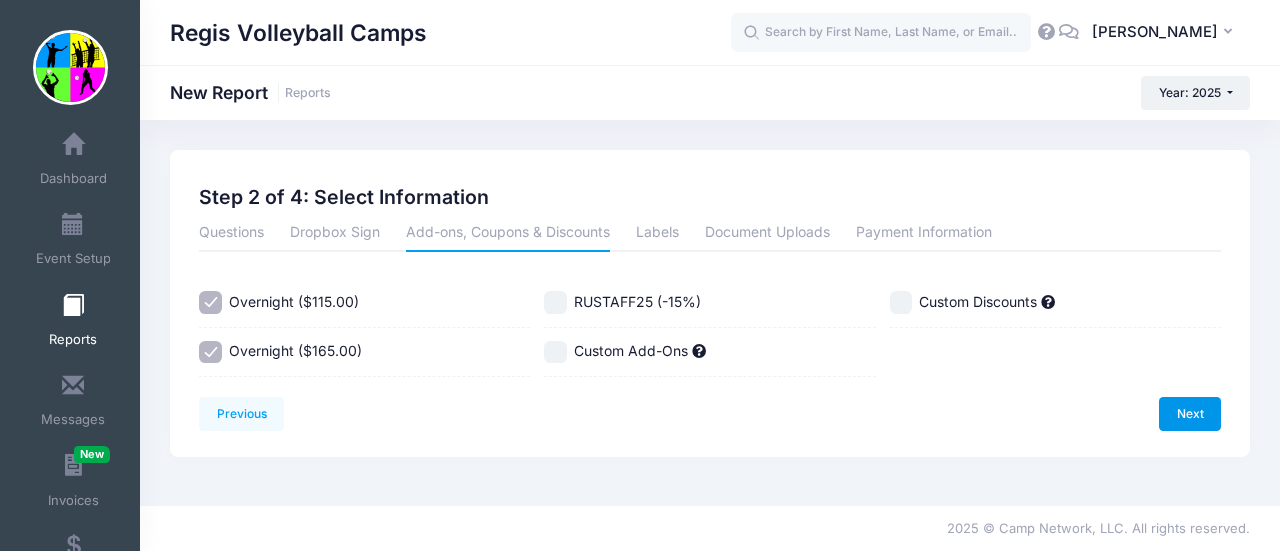 click on "Next" at bounding box center [1190, 414] 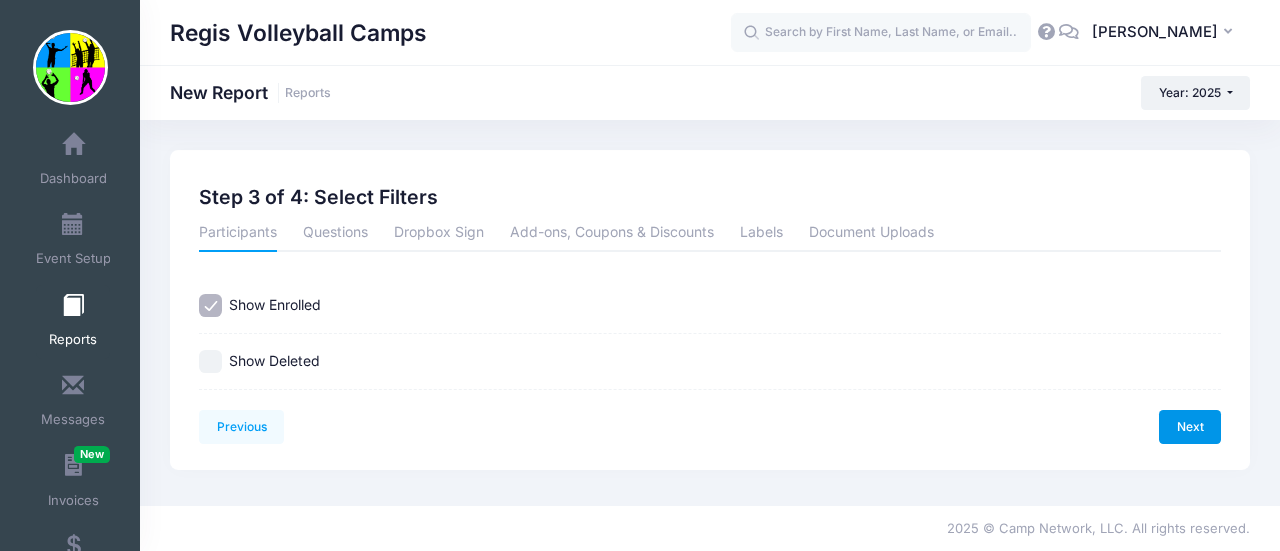 click on "Next" at bounding box center [1190, 427] 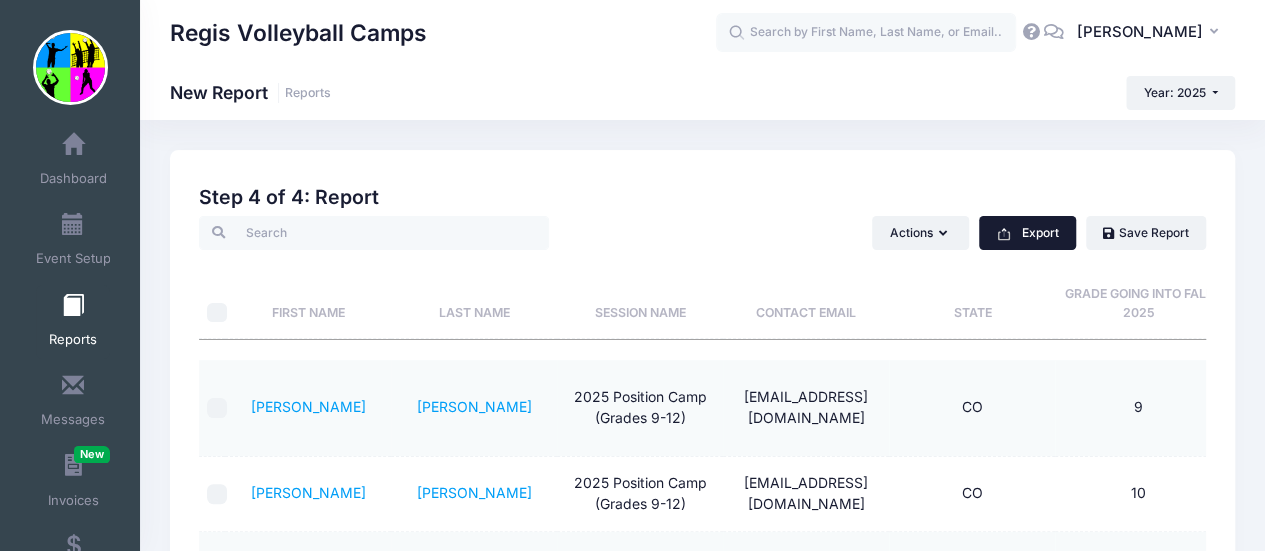 click on "Export" at bounding box center (1027, 233) 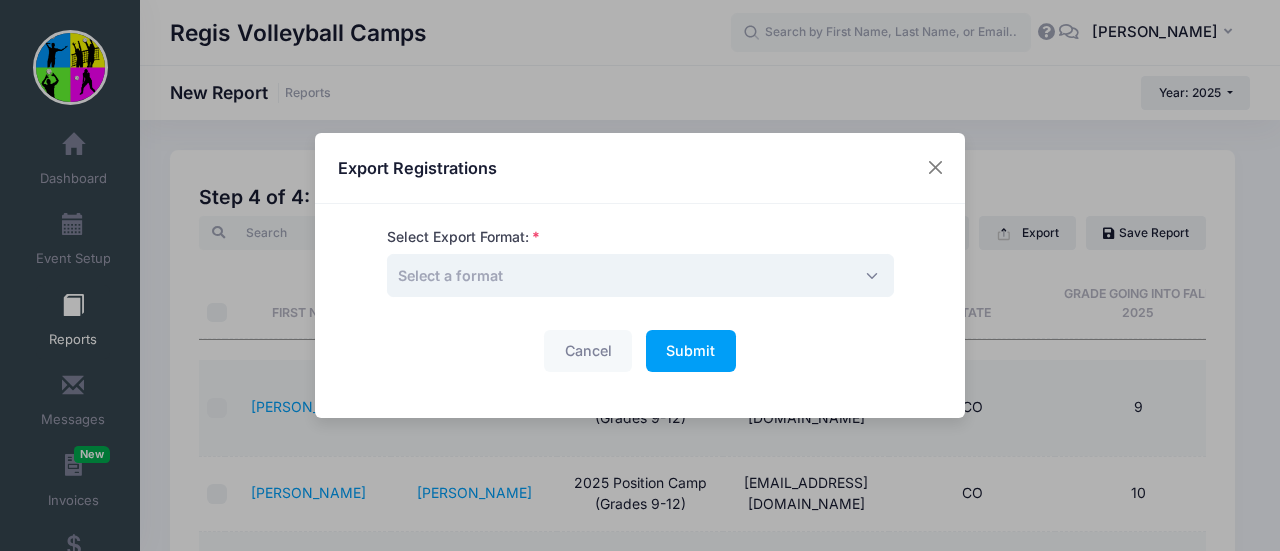 click on "Select a format" at bounding box center [640, 275] 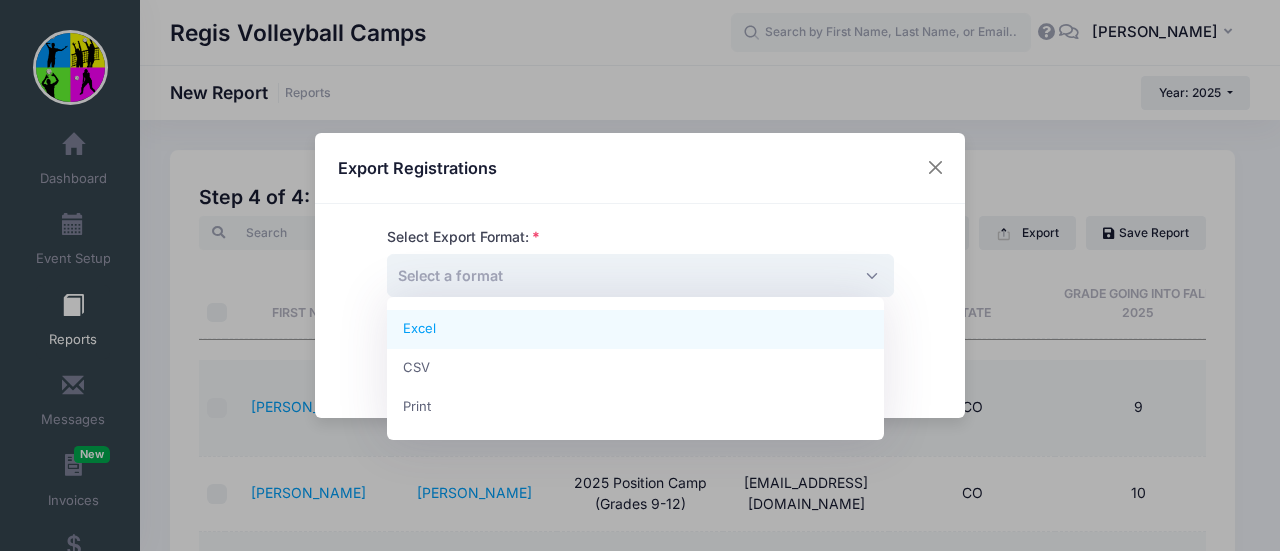 select on "excel" 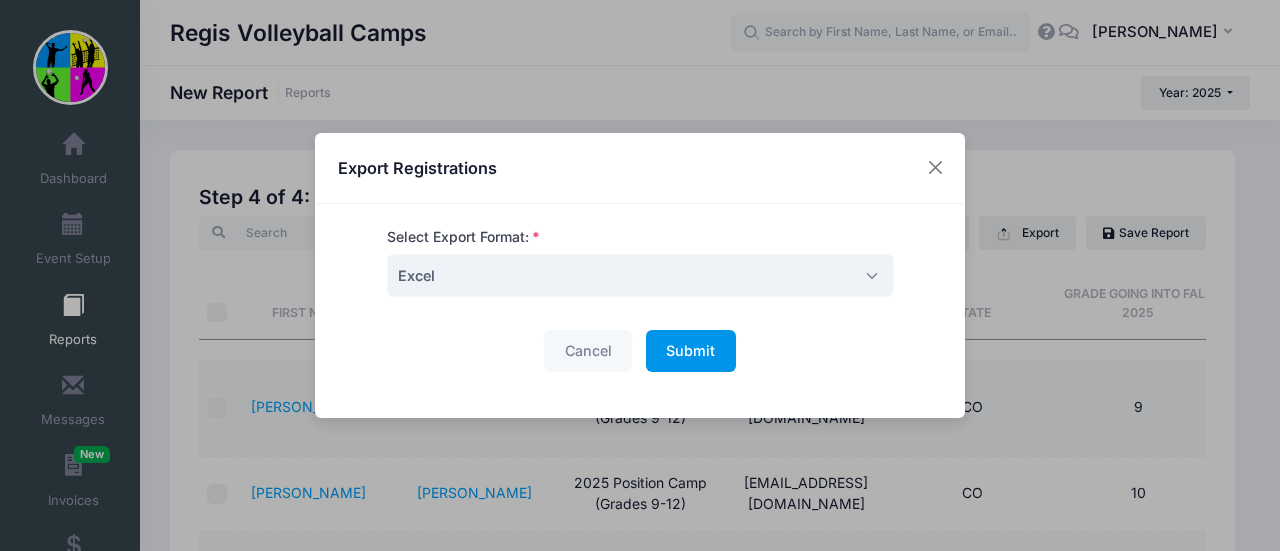 click on "Submit" at bounding box center [690, 350] 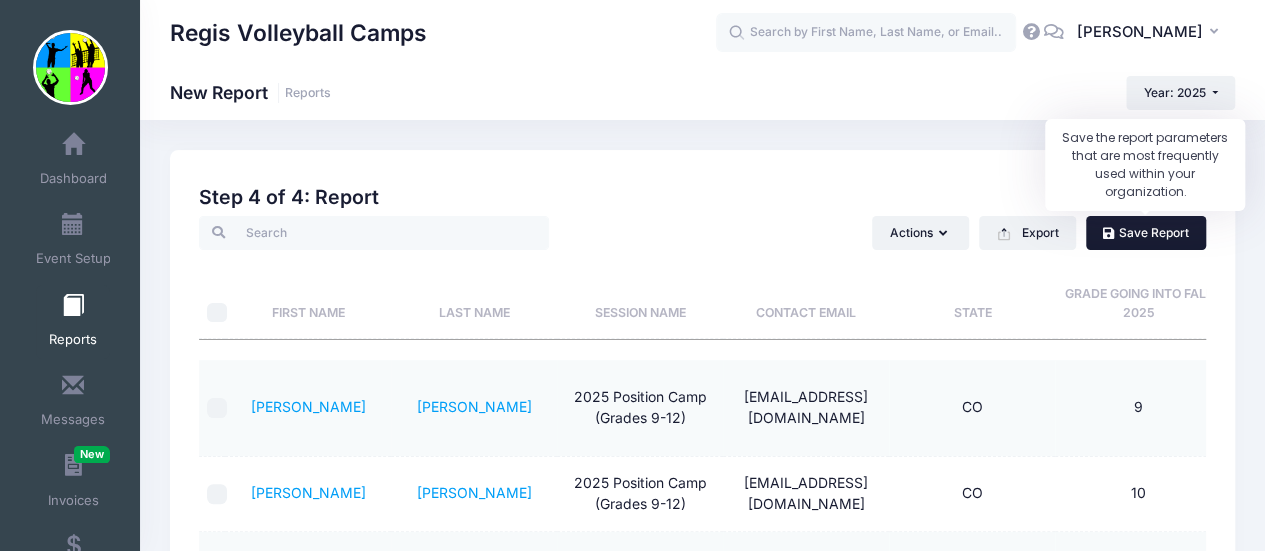 click on "Save Report" at bounding box center [1146, 233] 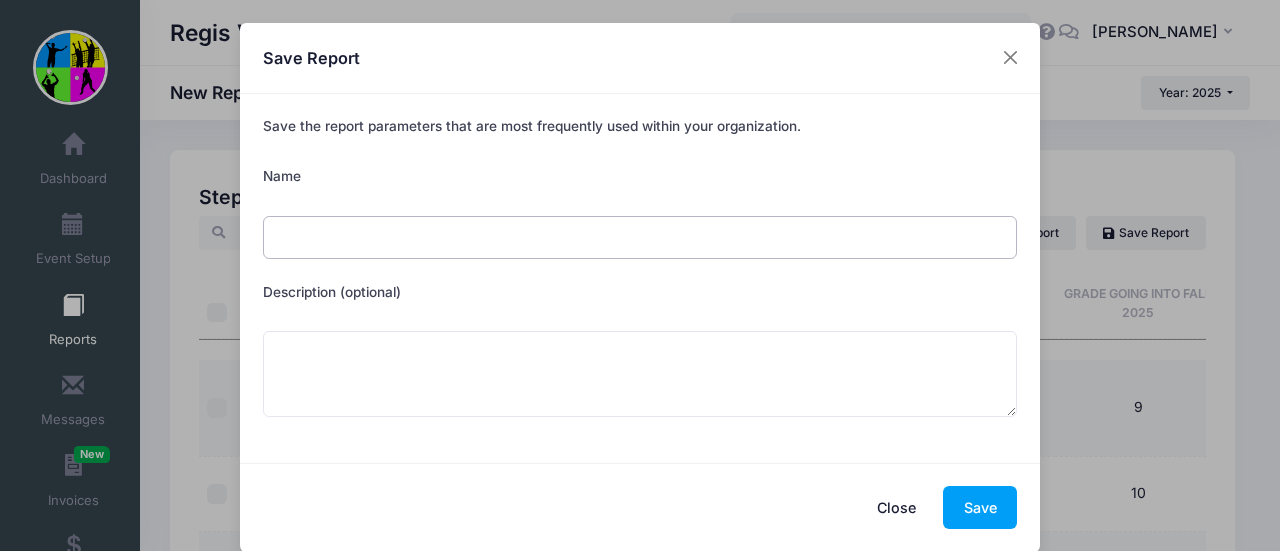 click on "Name" at bounding box center (640, 237) 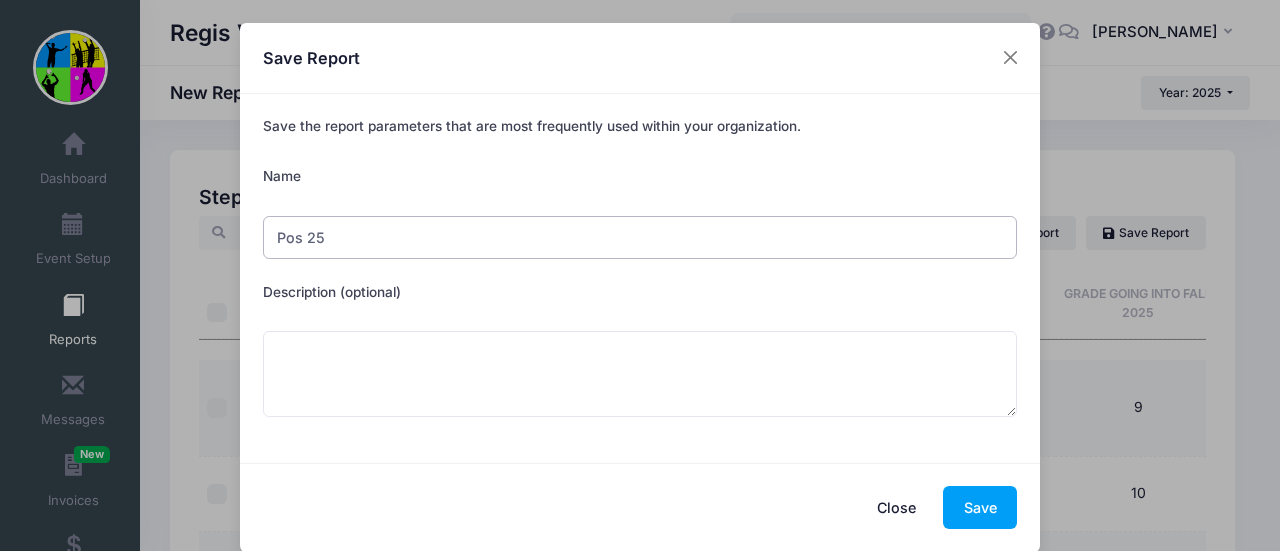 type on "Pos 25" 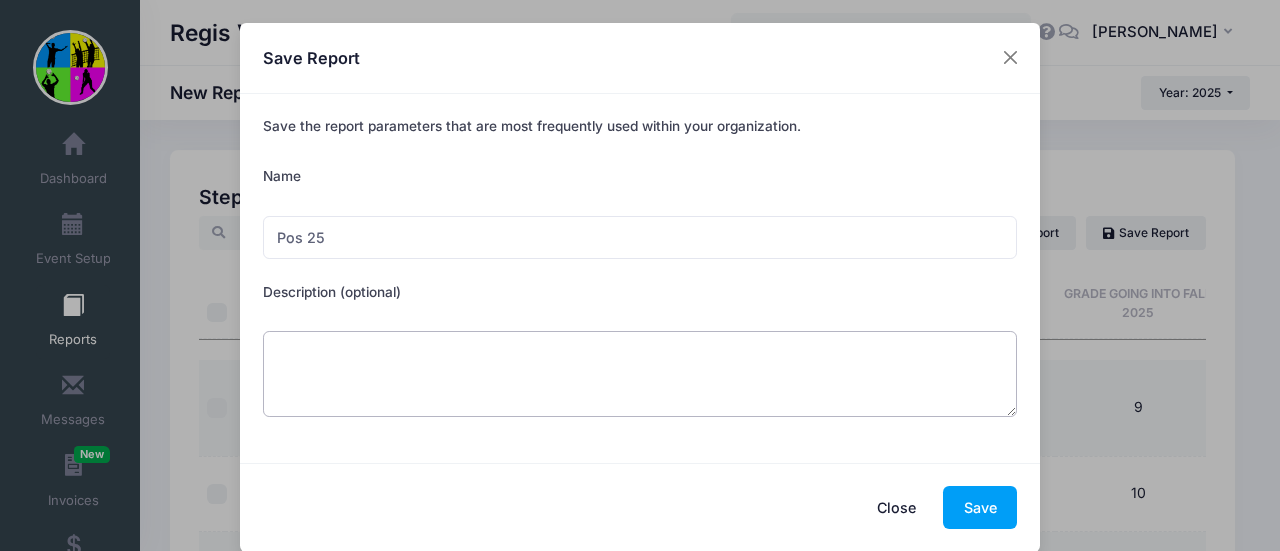 click on "Description (optional)" at bounding box center (640, 374) 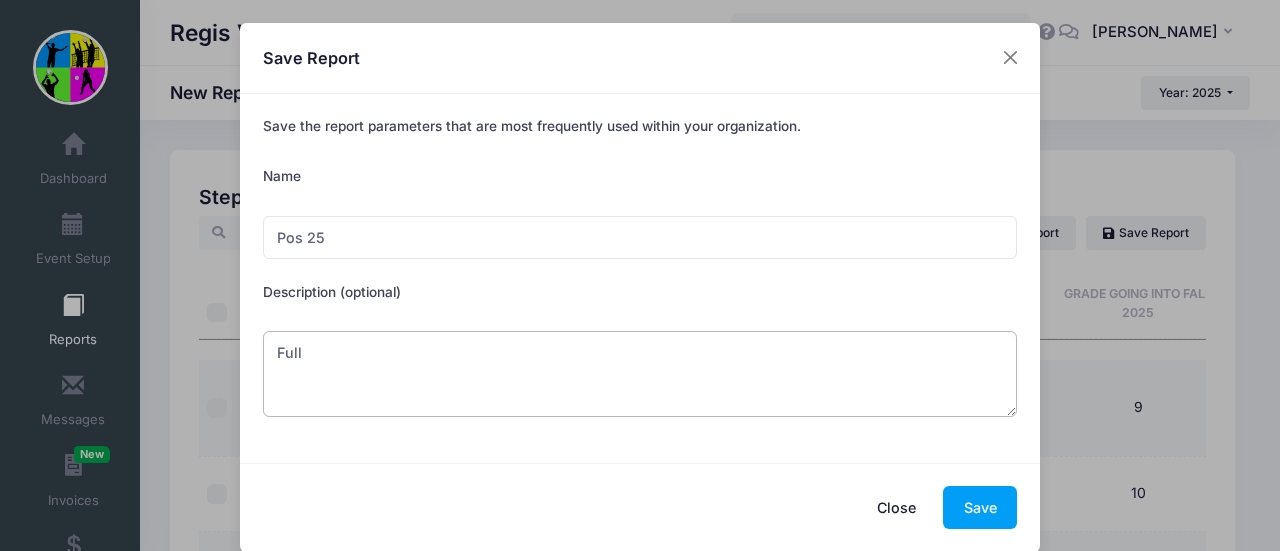 type on "Full" 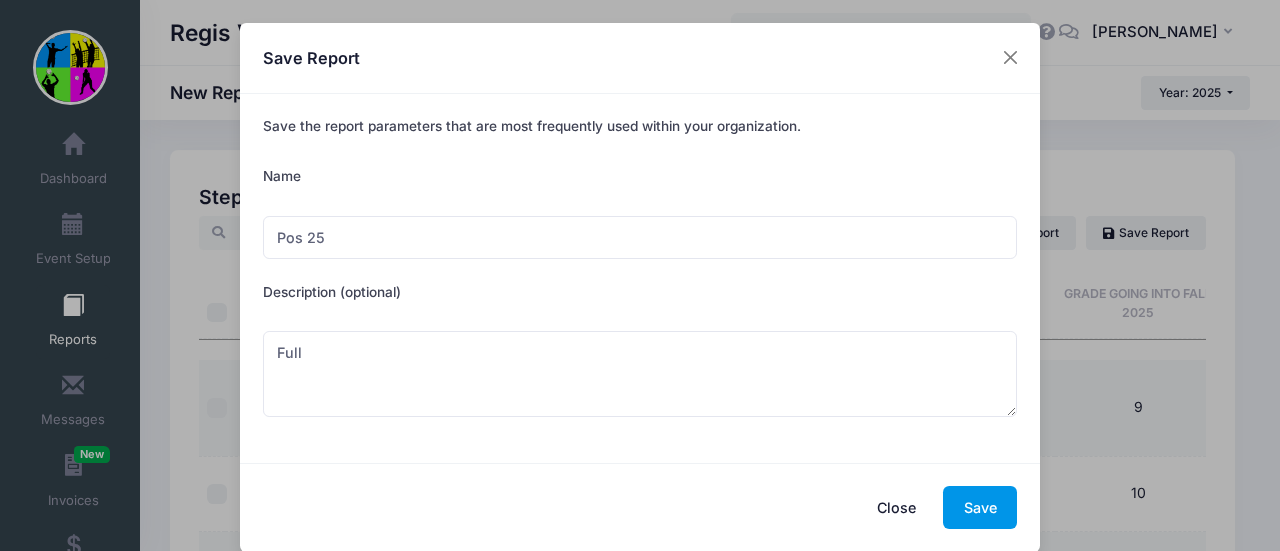 click on "Save" at bounding box center [980, 507] 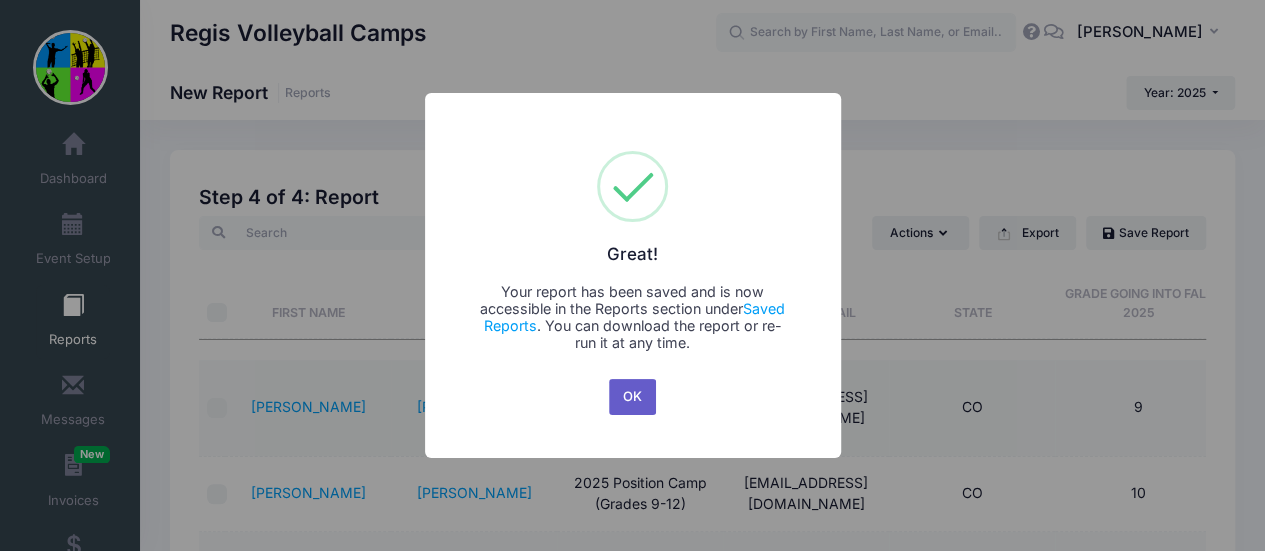 click on "OK" at bounding box center (633, 397) 